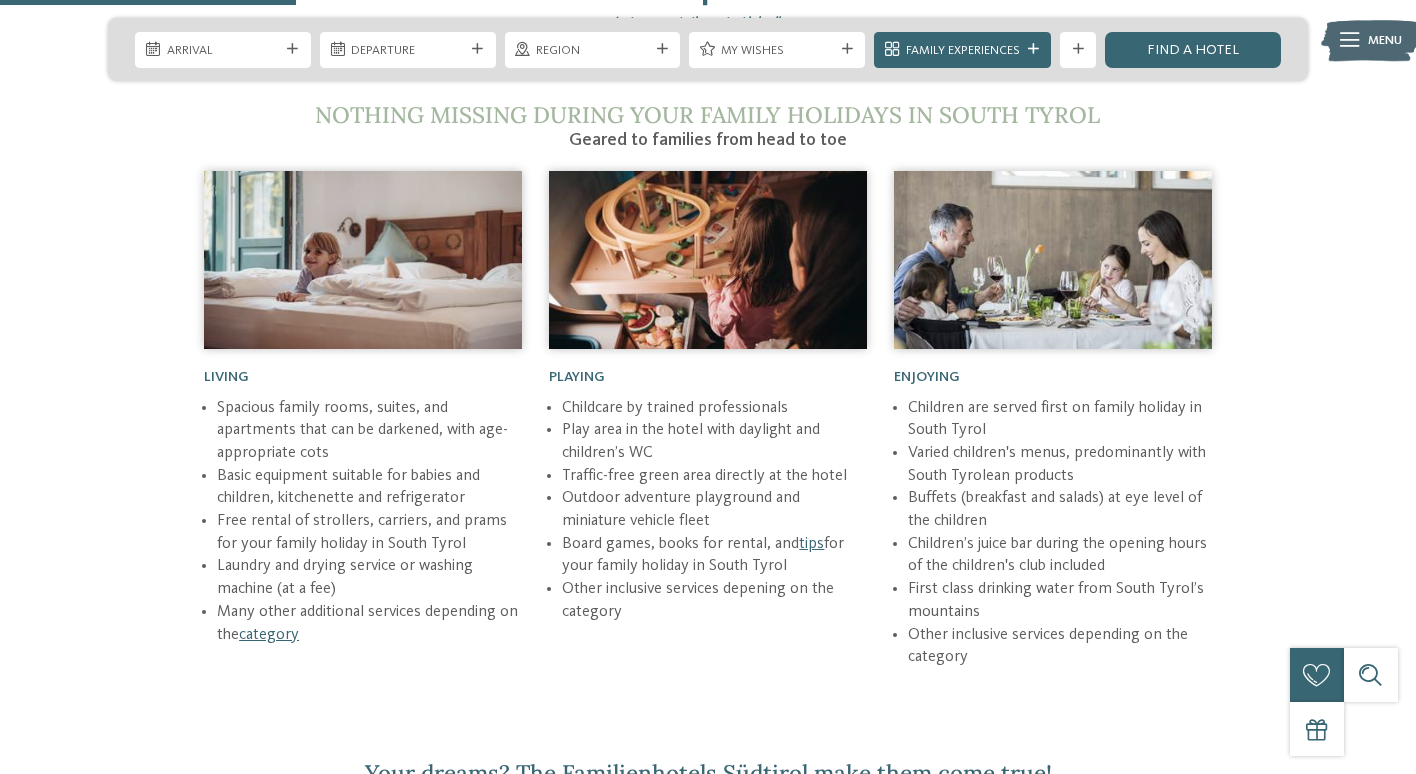 scroll, scrollTop: 1800, scrollLeft: 0, axis: vertical 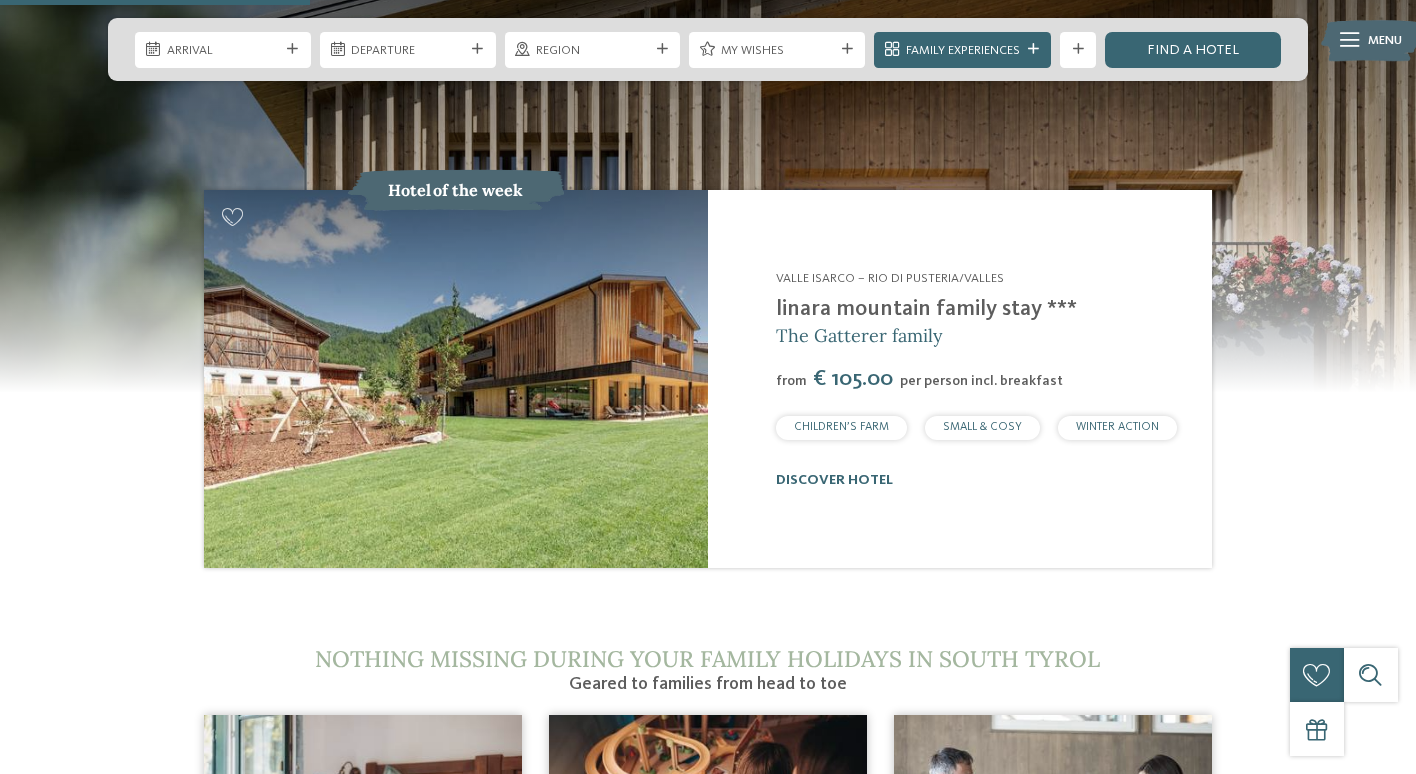 click on "from" at bounding box center (707, 381) 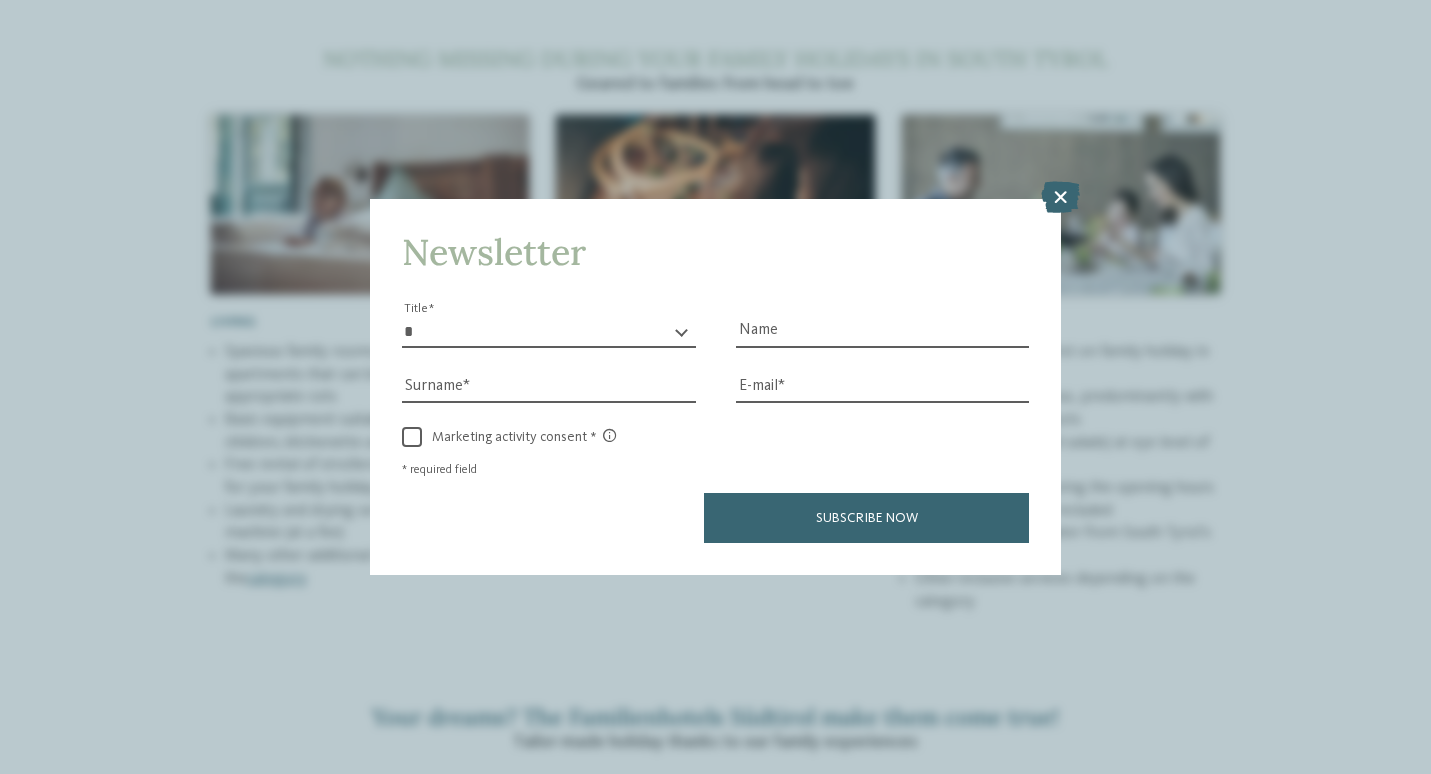 drag, startPoint x: 1063, startPoint y: 201, endPoint x: 1041, endPoint y: 194, distance: 23.086792 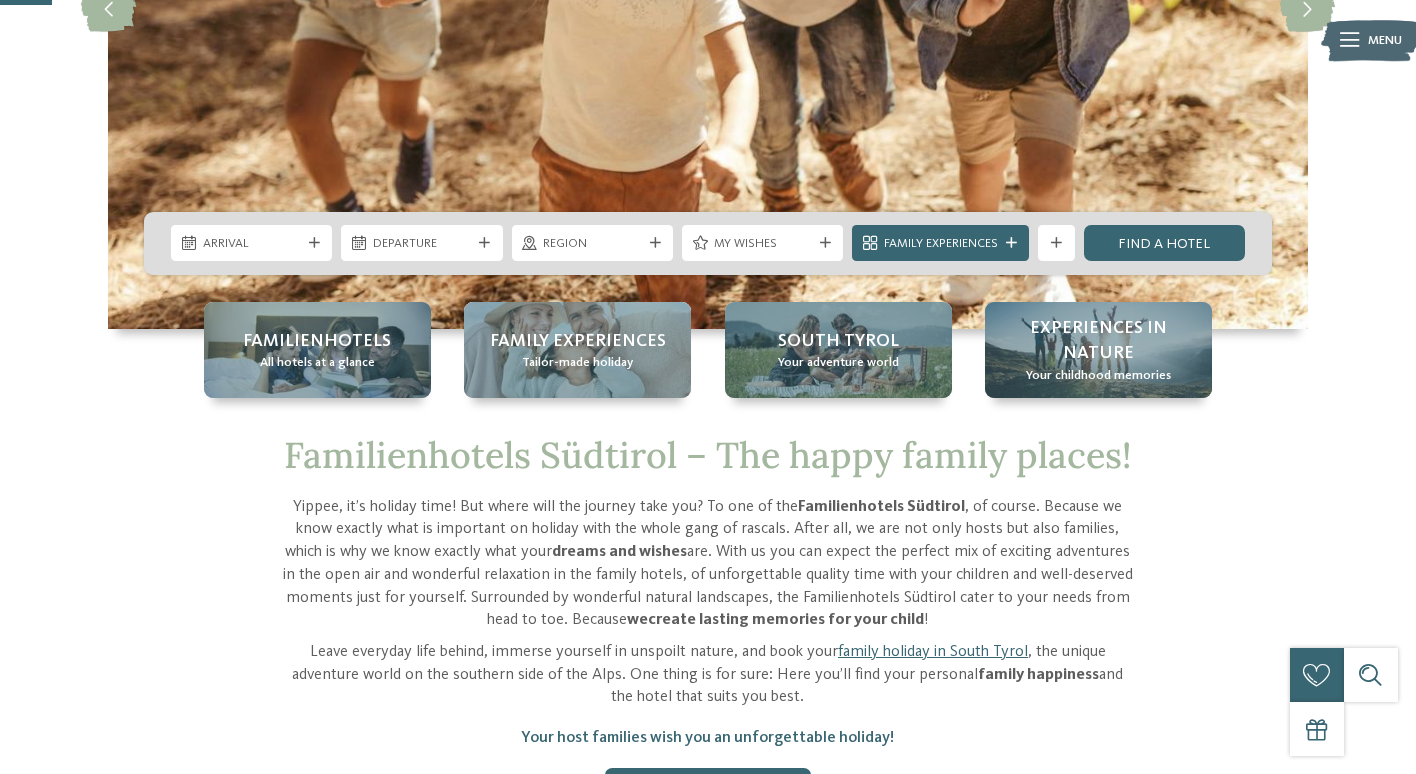 scroll, scrollTop: 500, scrollLeft: 0, axis: vertical 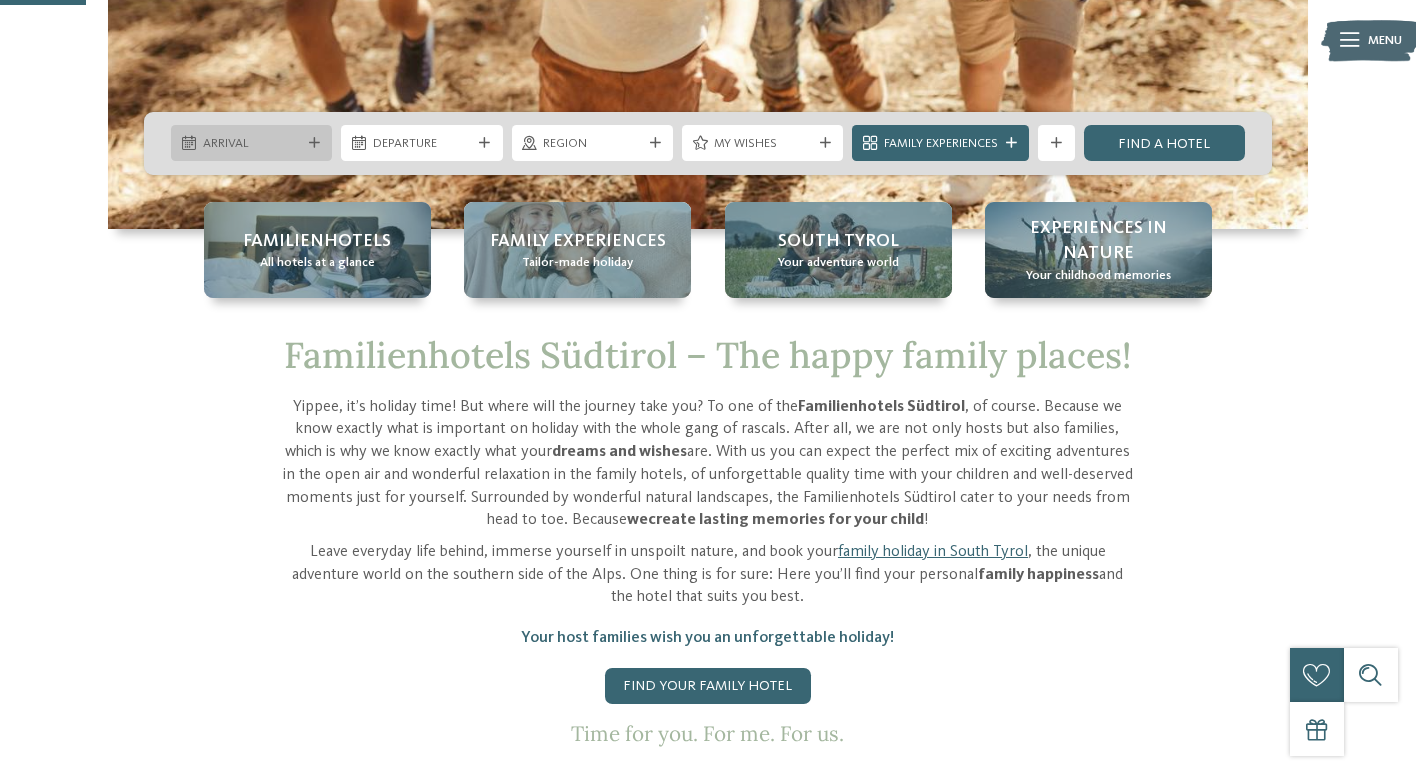 click on "Arrival" at bounding box center (252, 144) 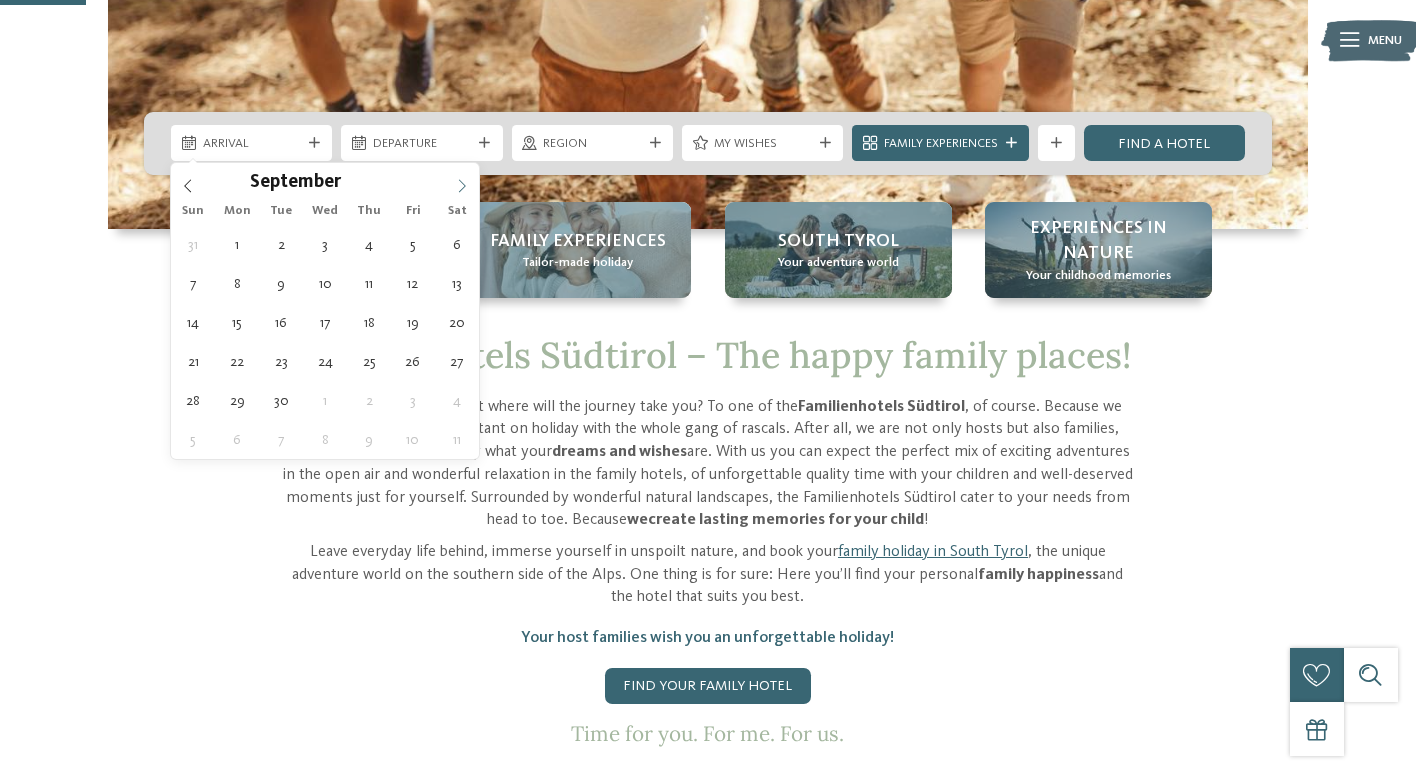 click 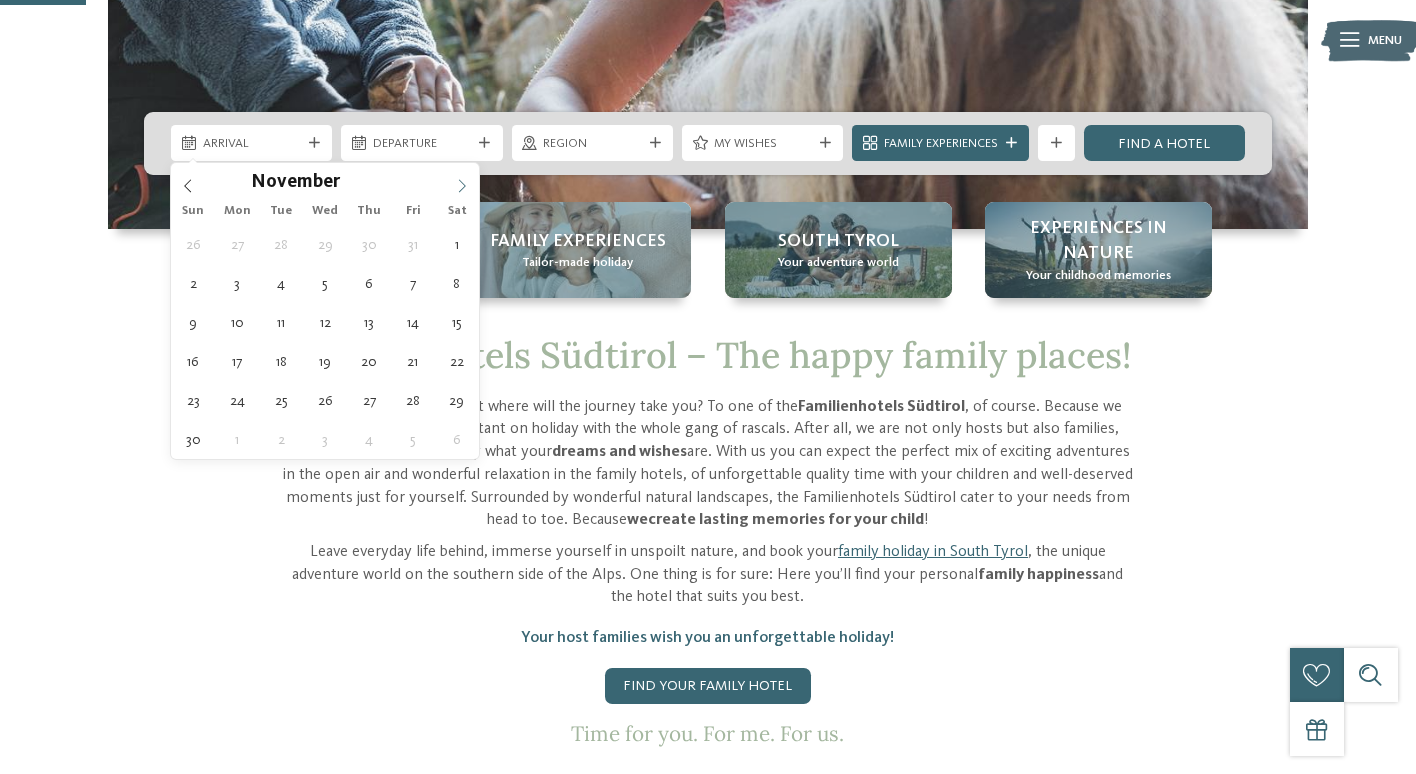 click 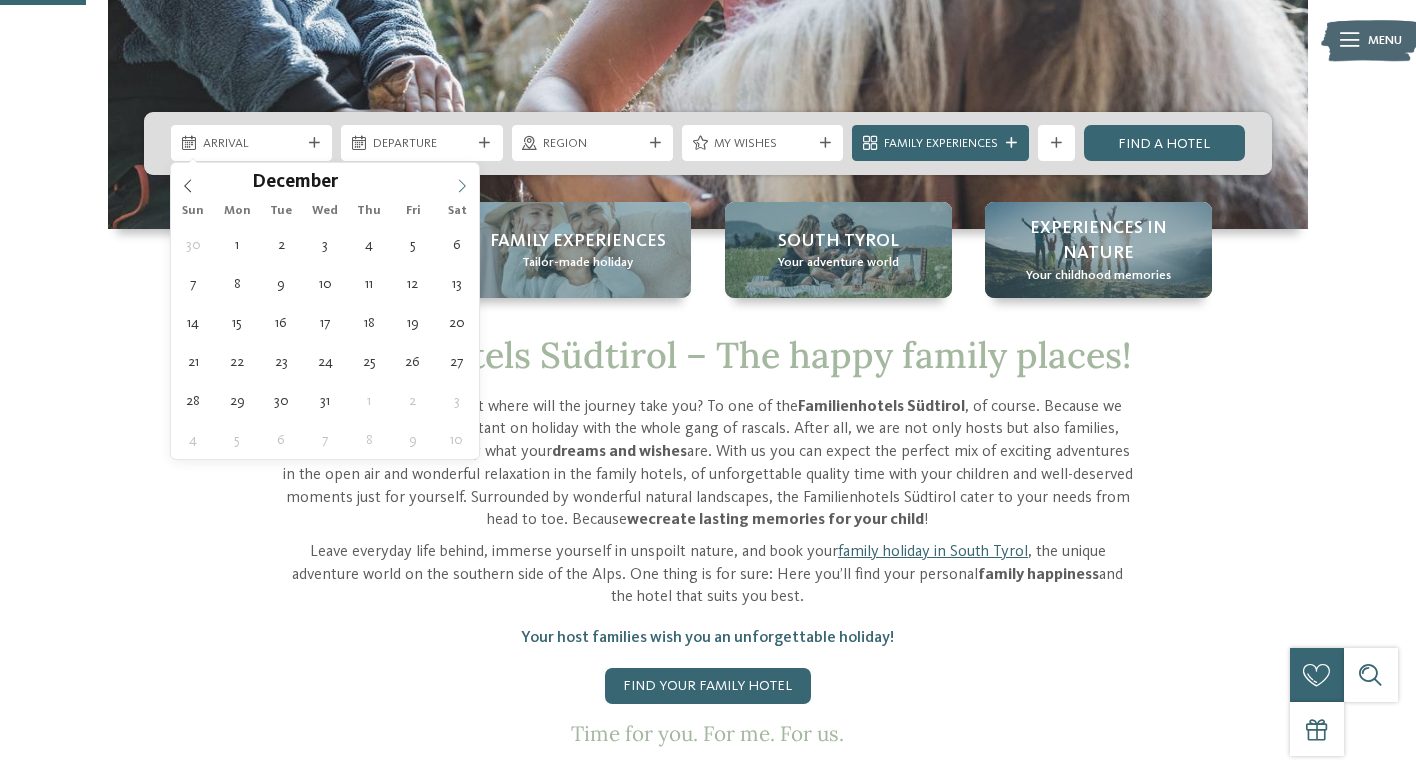 type on "****" 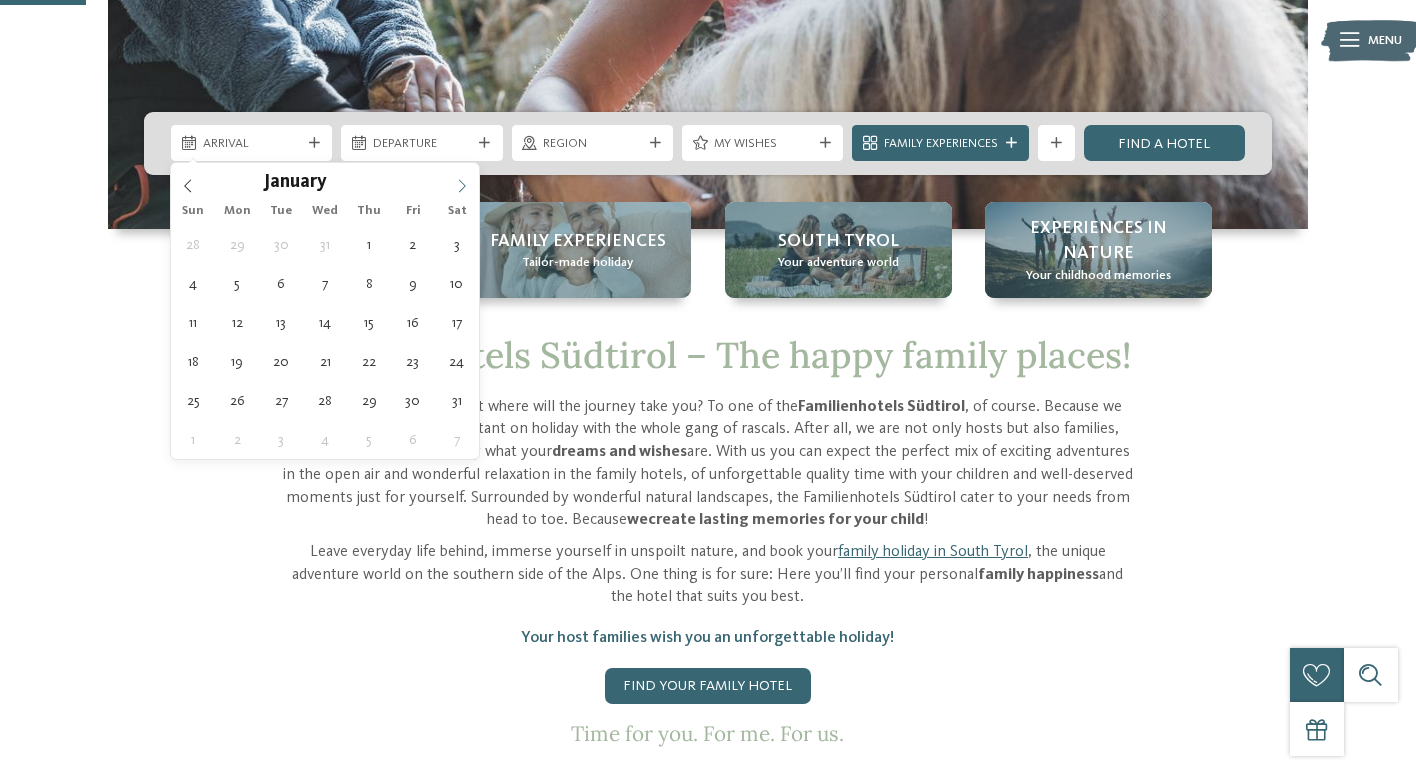 click 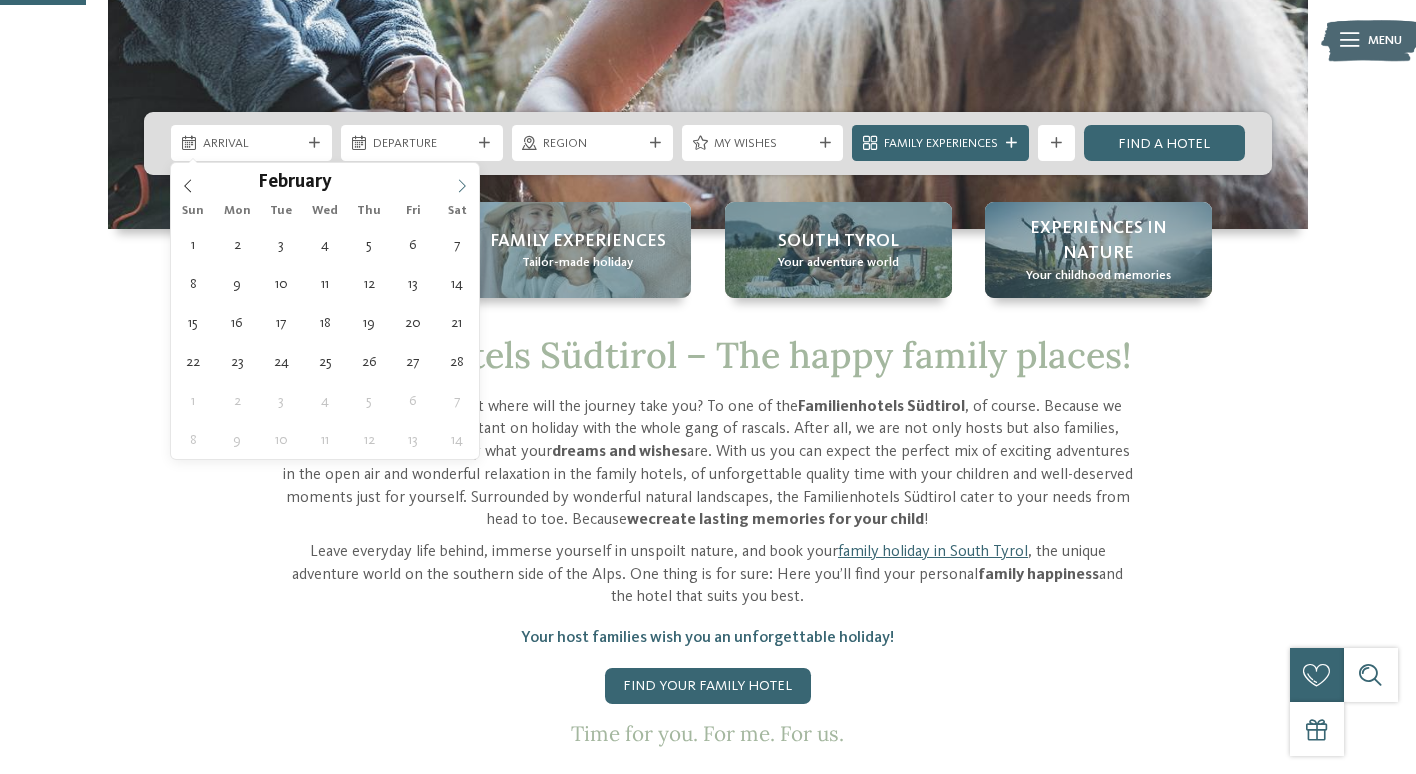 type on "13.02.2026" 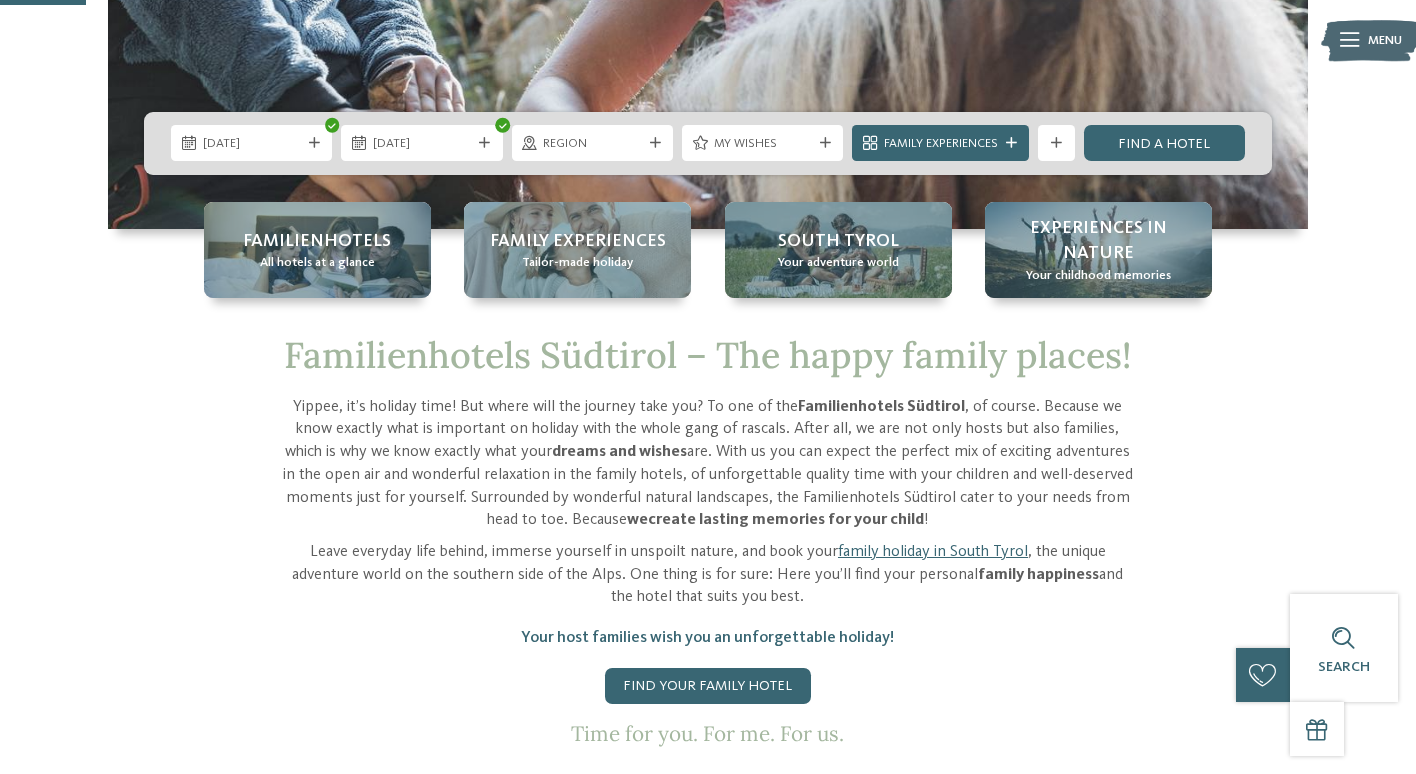 click on "13.02.2026
14.02.2026" at bounding box center (708, 143) 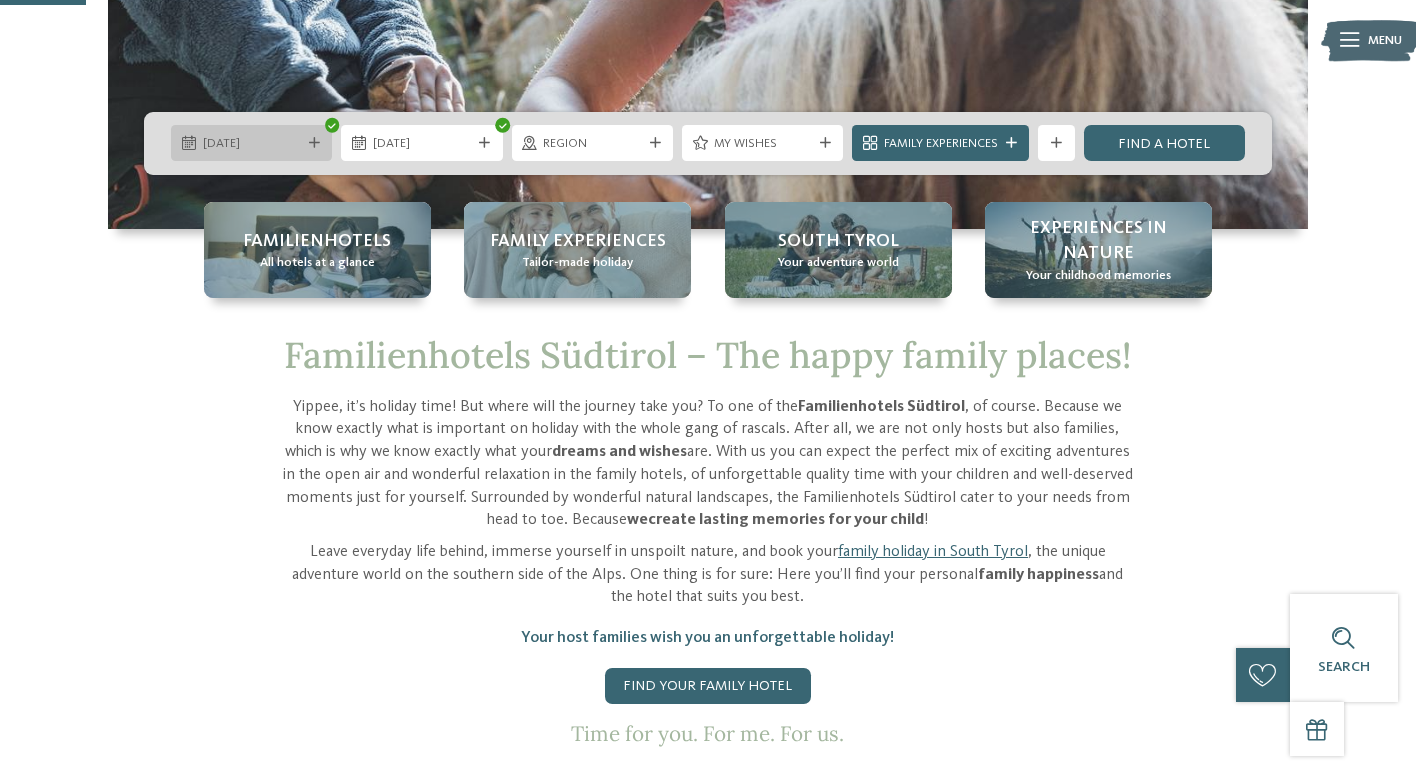click on "13.02.2026" at bounding box center [252, 144] 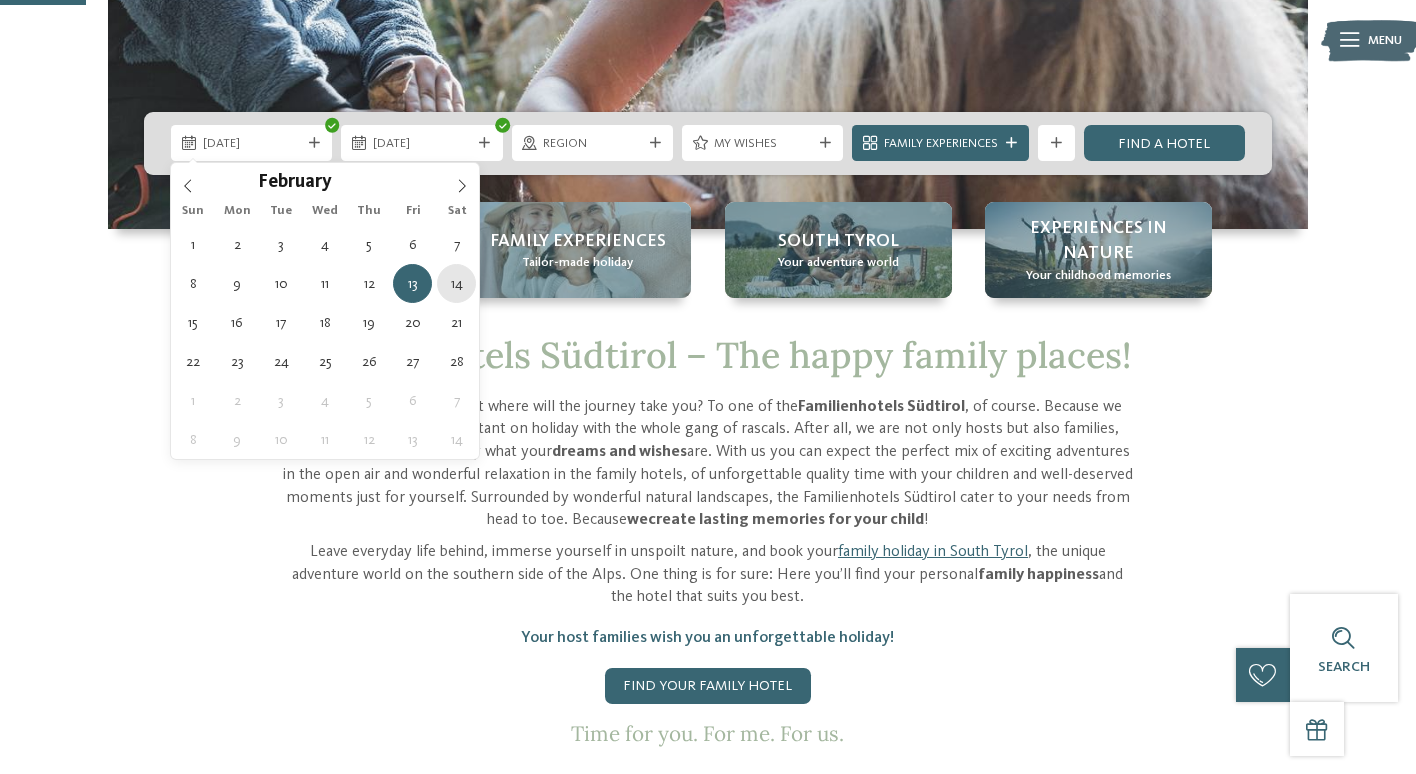 type on "14.02.2026" 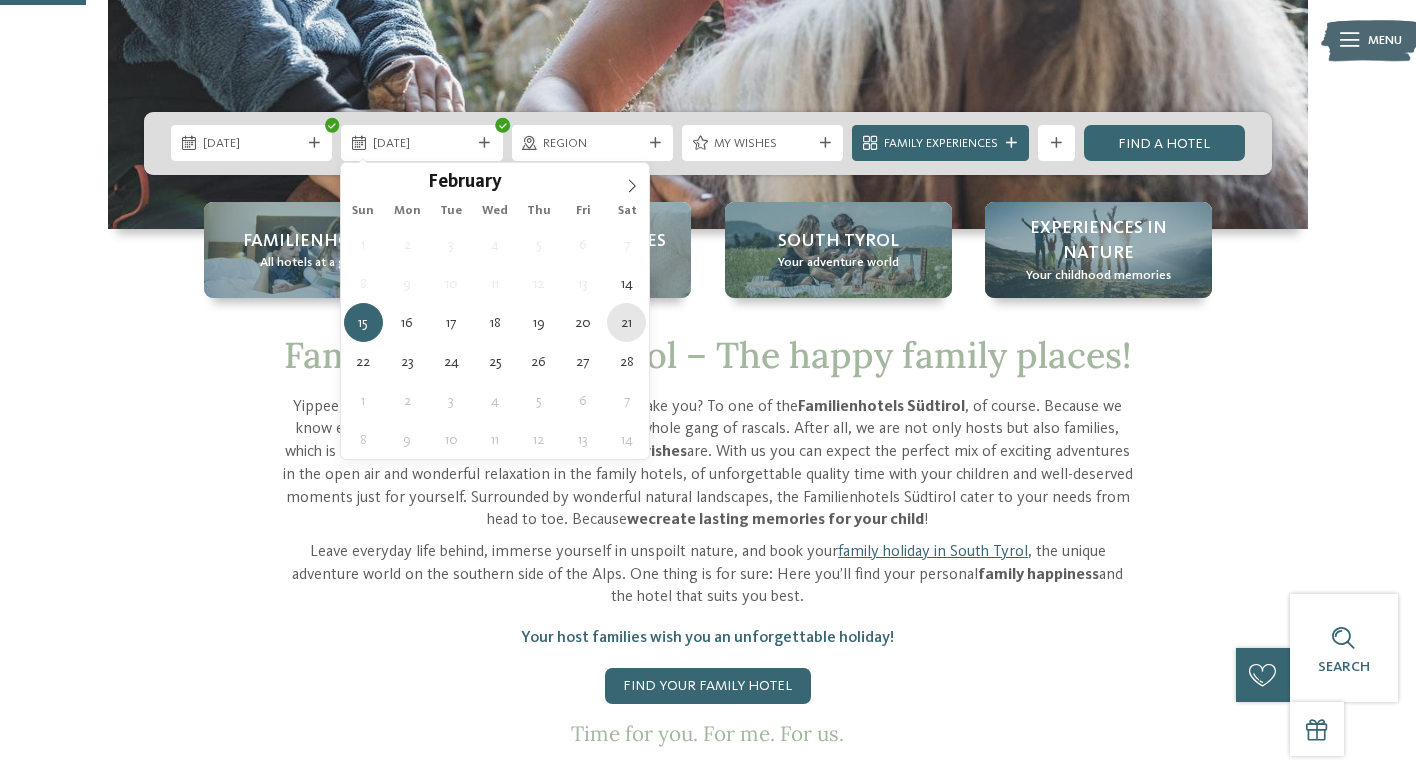 type on "21.02.2026" 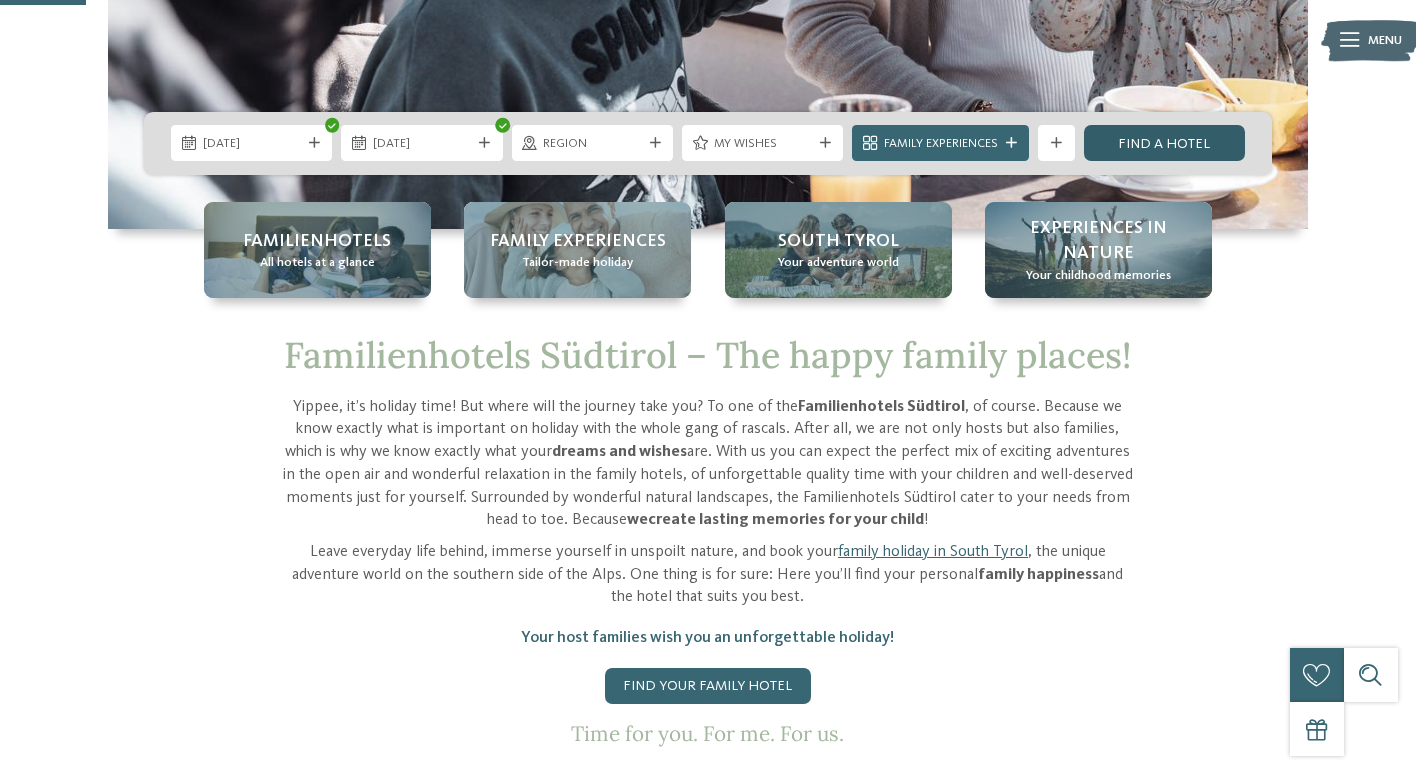 click on "Find a hotel" at bounding box center (1164, 143) 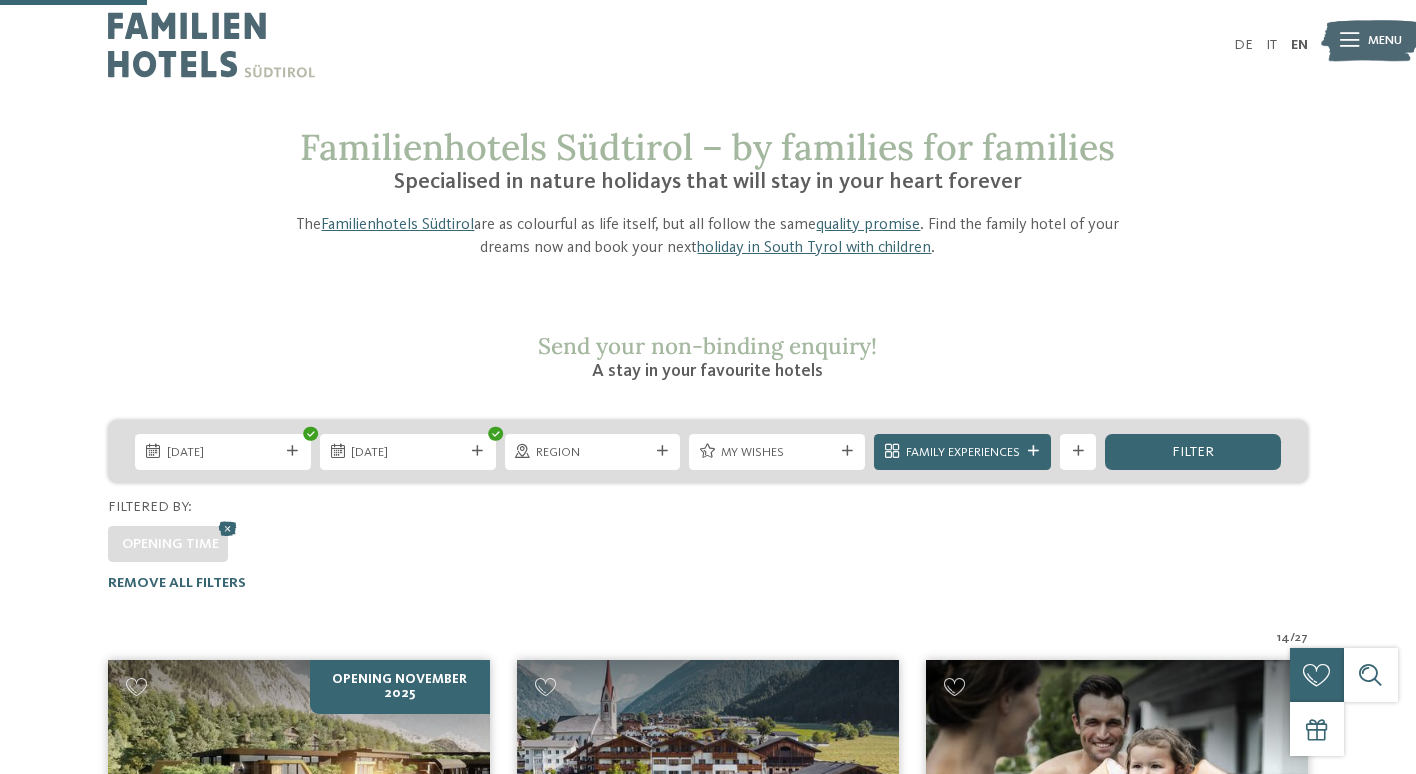 scroll, scrollTop: 536, scrollLeft: 0, axis: vertical 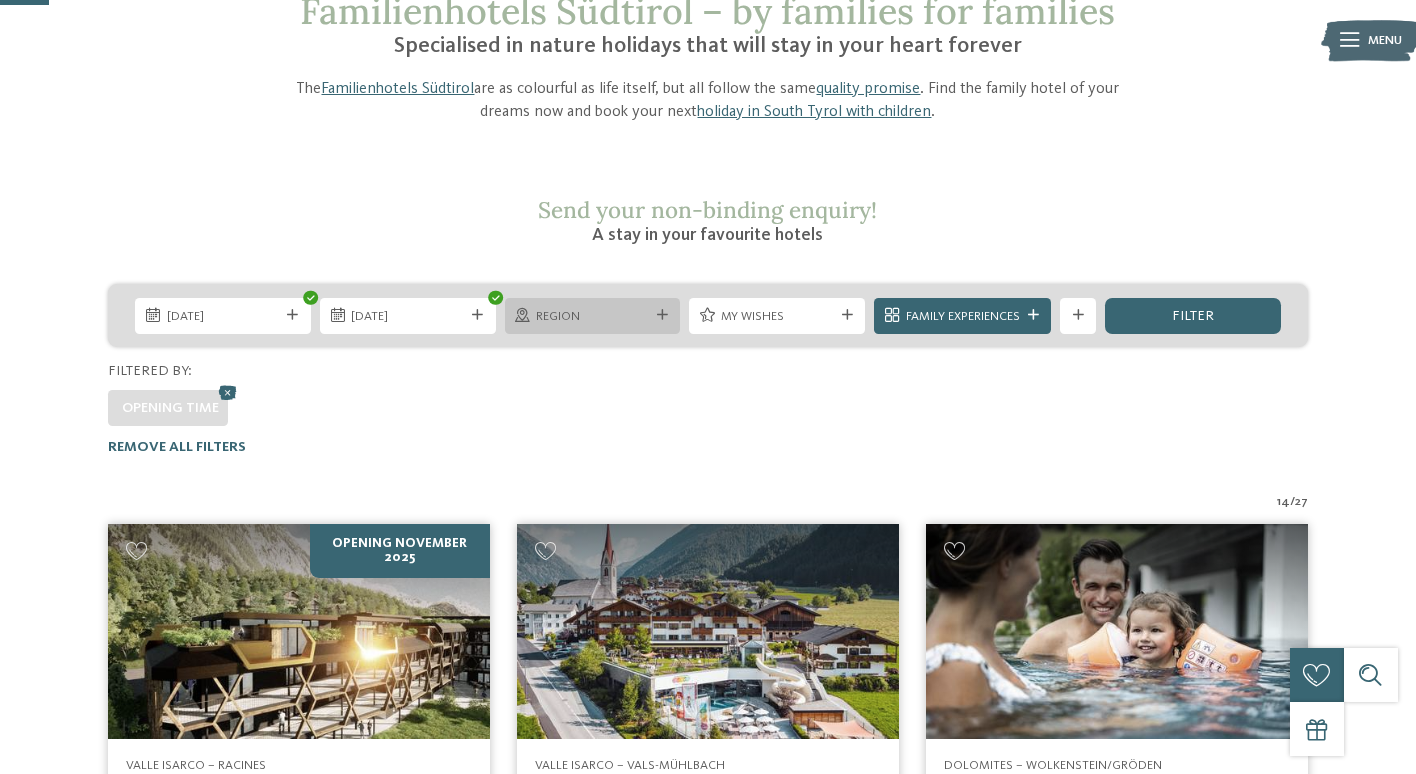 click on "Region" at bounding box center (593, 316) 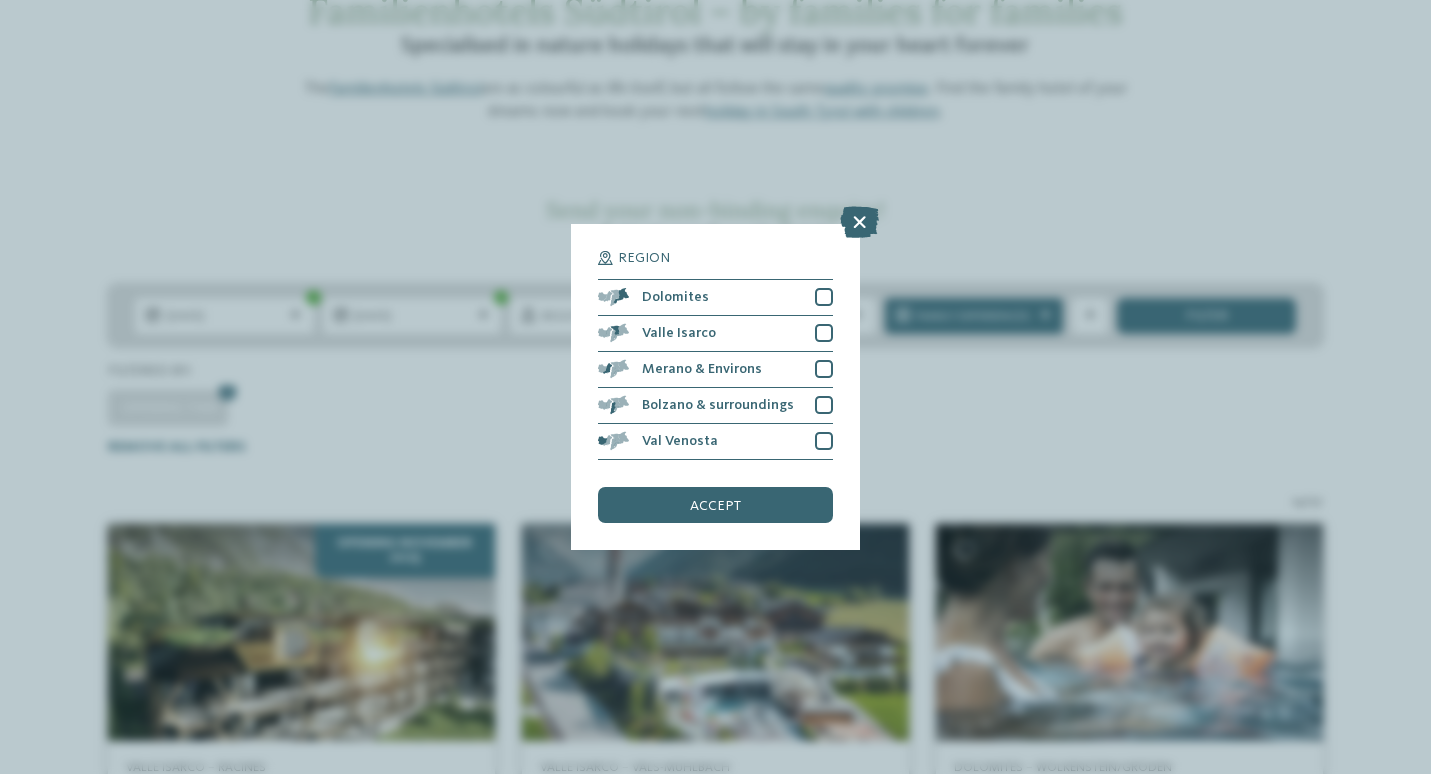 click on "Region
Dolomites" at bounding box center [715, 387] 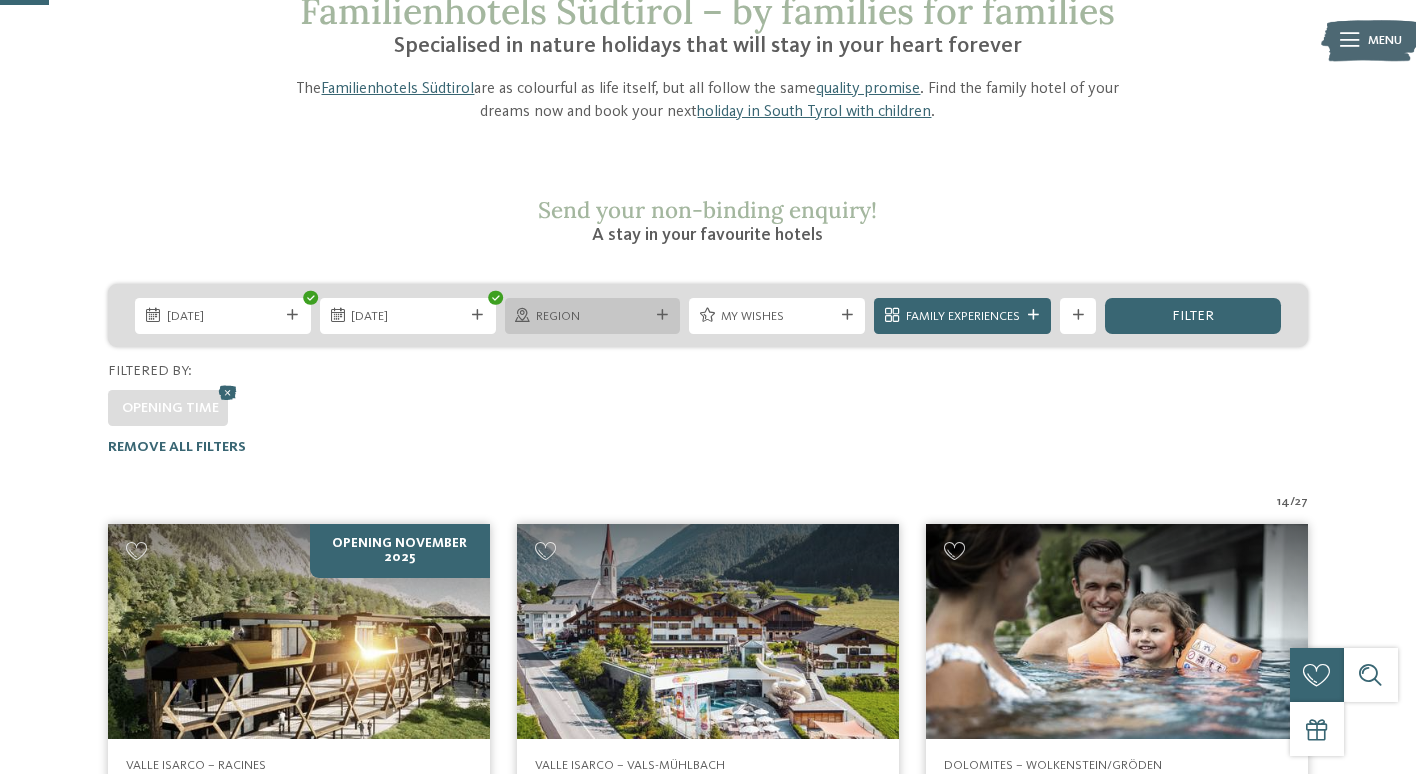 click on "Region" at bounding box center (592, 317) 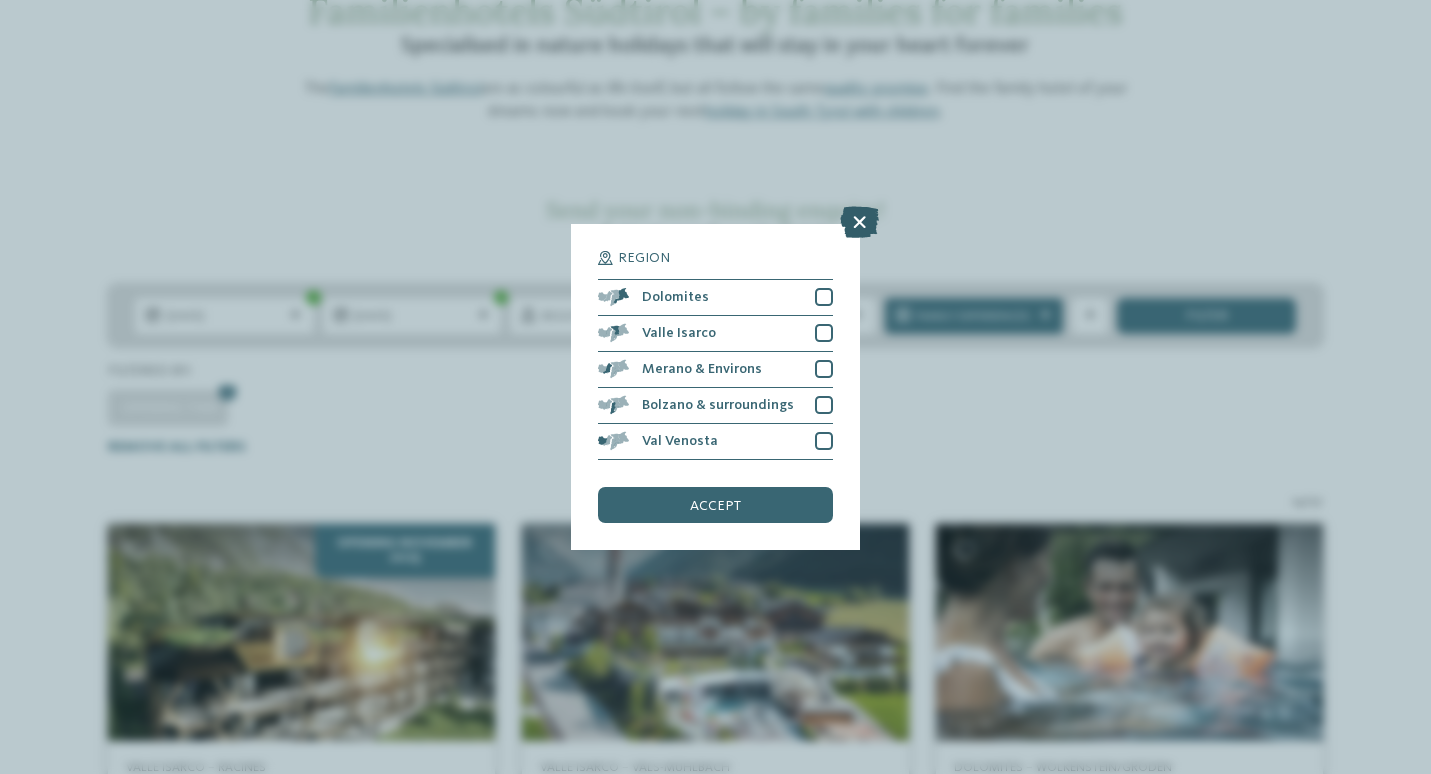 click at bounding box center [859, 222] 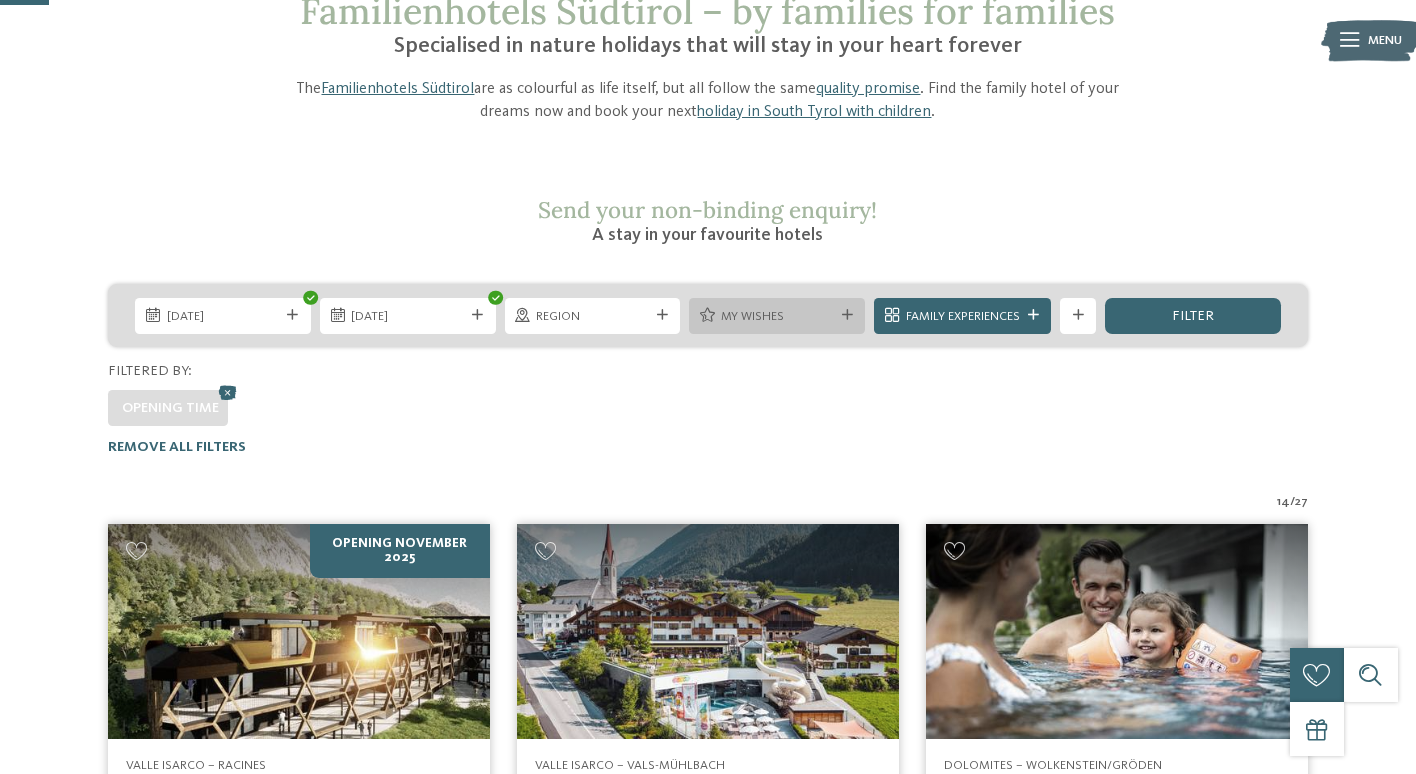 click on "My wishes" at bounding box center [777, 316] 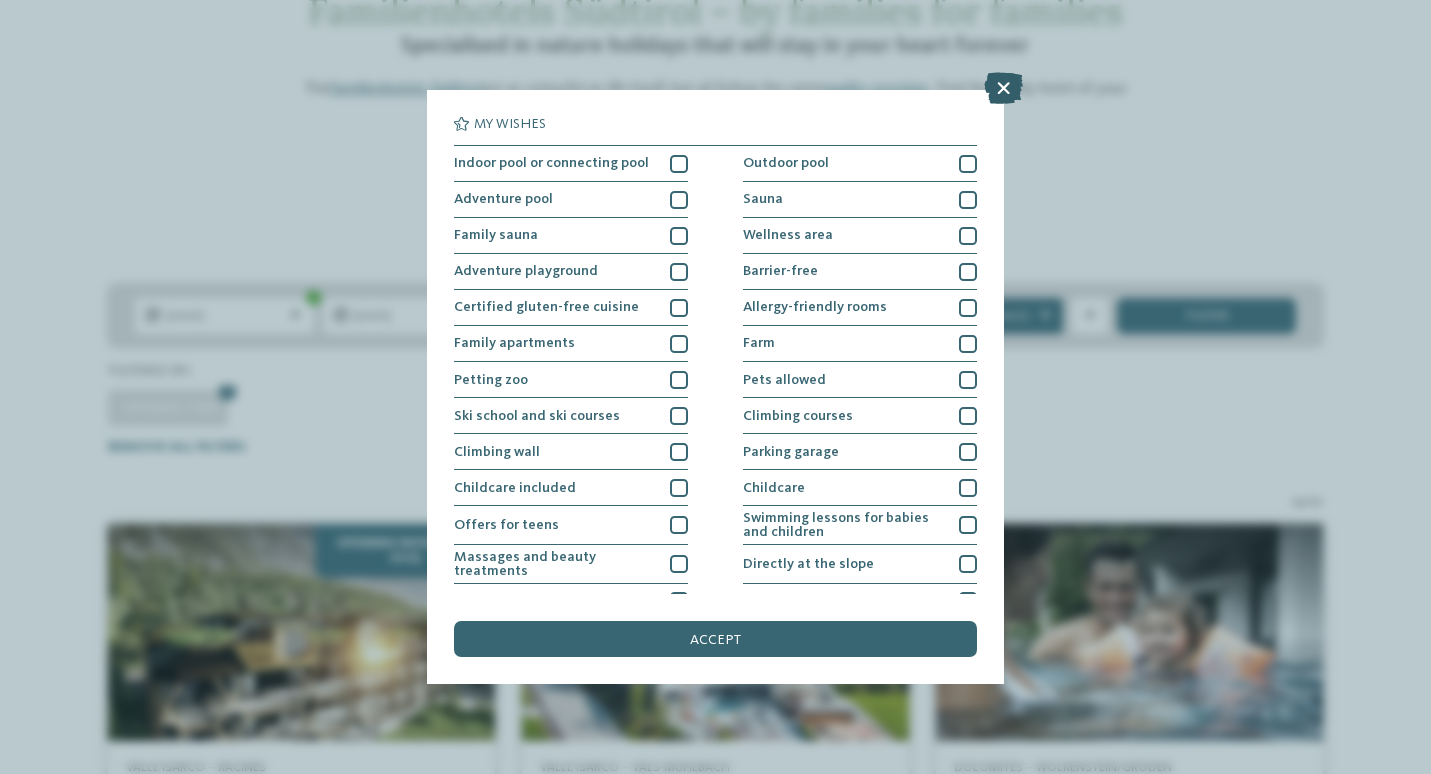click at bounding box center [1003, 88] 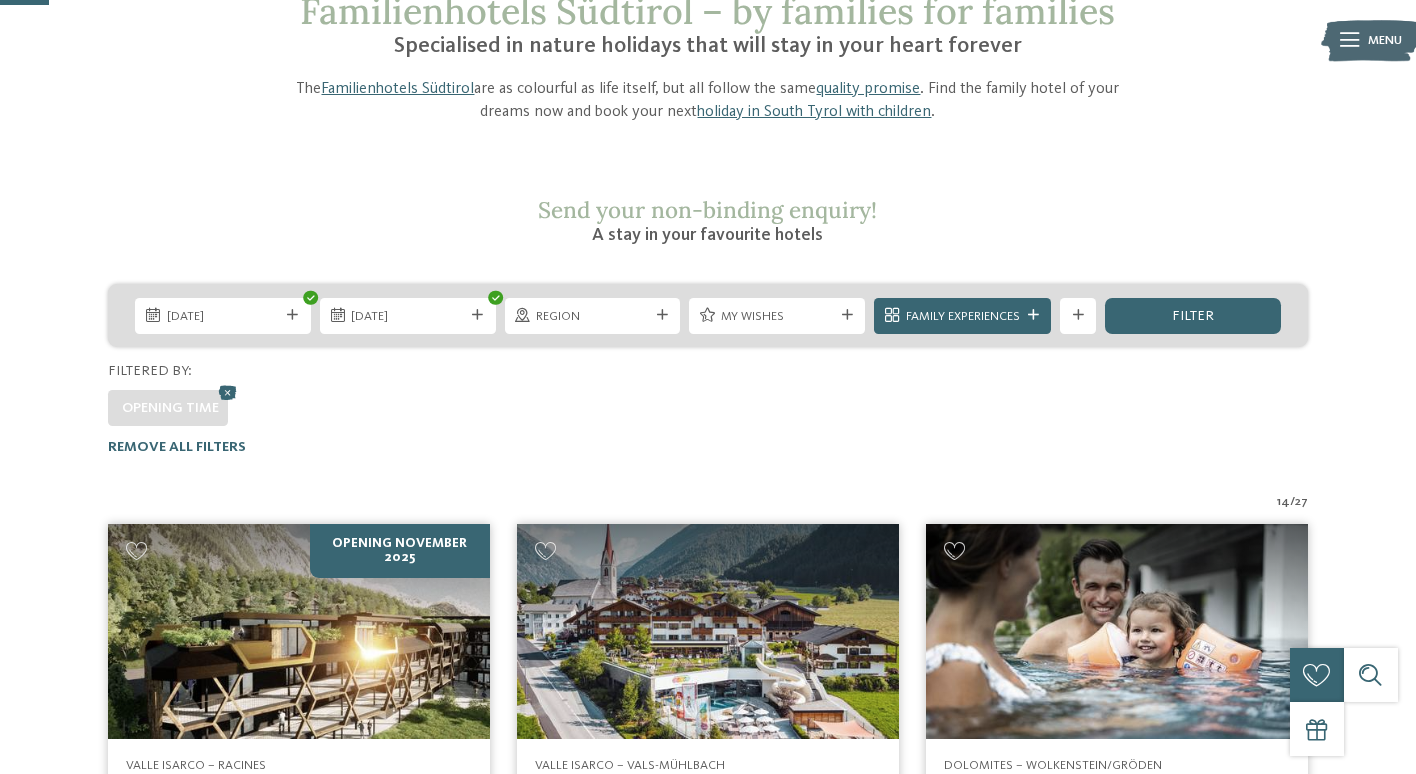 click on "14.02.2026
21.02.2026" at bounding box center (708, 315) 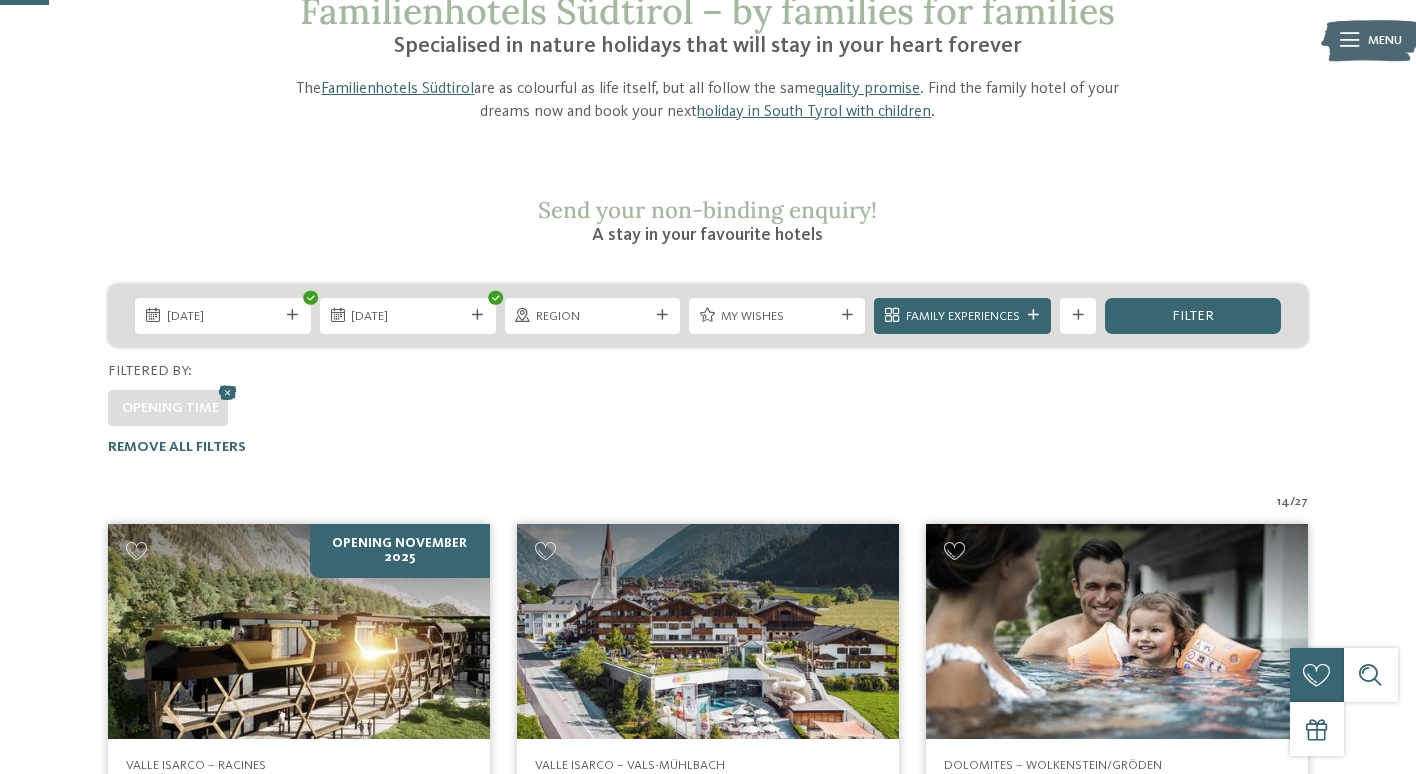 click on "My wishes" at bounding box center (777, 316) 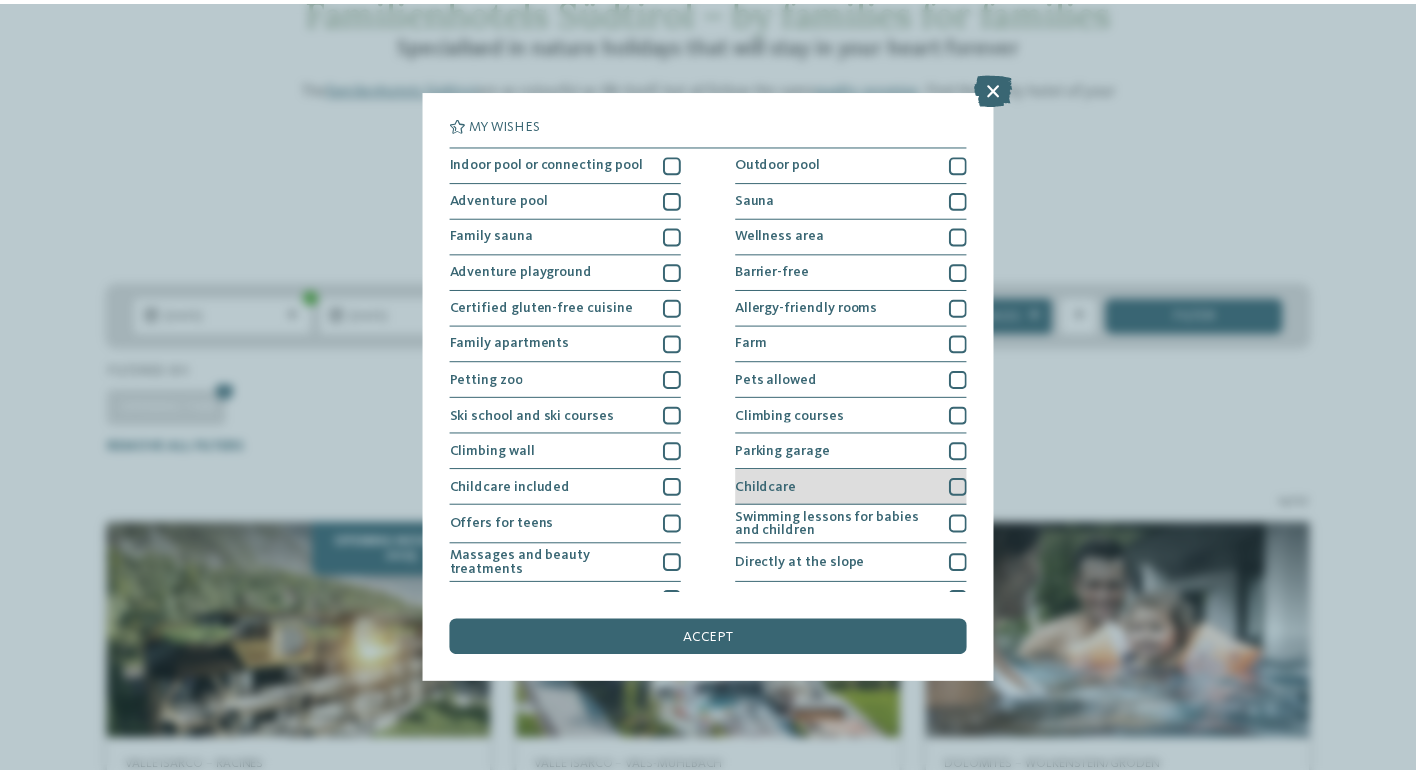 scroll, scrollTop: 170, scrollLeft: 0, axis: vertical 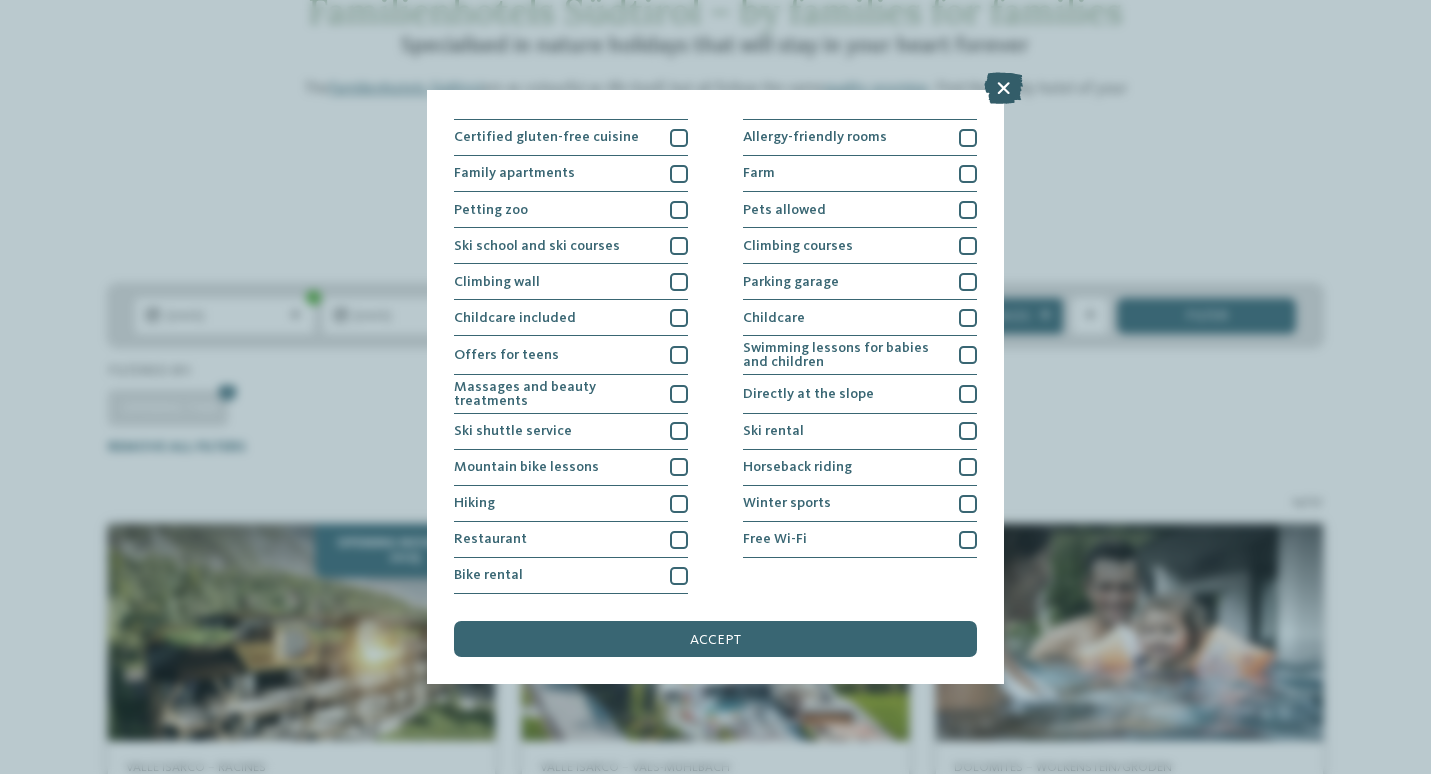 click at bounding box center [1003, 88] 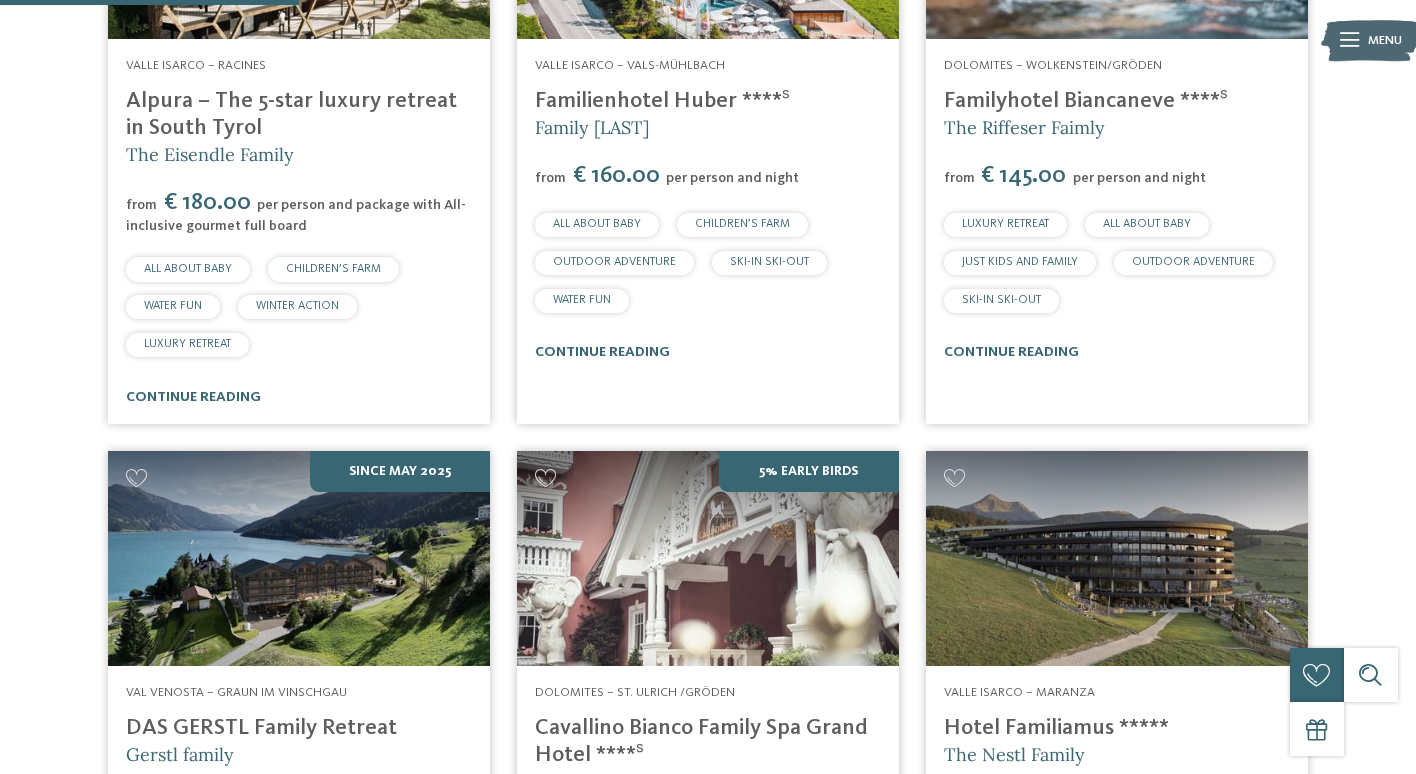 scroll, scrollTop: 736, scrollLeft: 0, axis: vertical 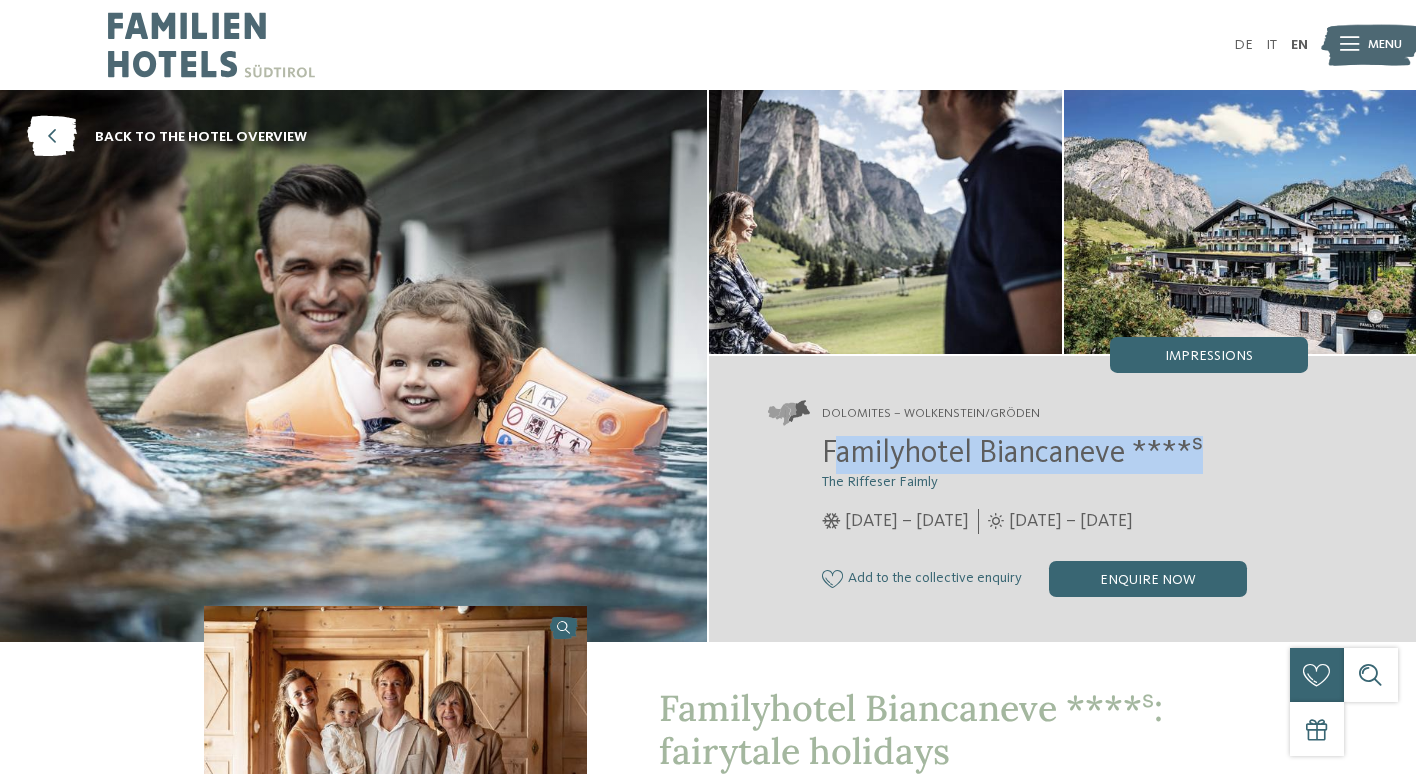 drag, startPoint x: 1208, startPoint y: 463, endPoint x: 833, endPoint y: 435, distance: 376.04388 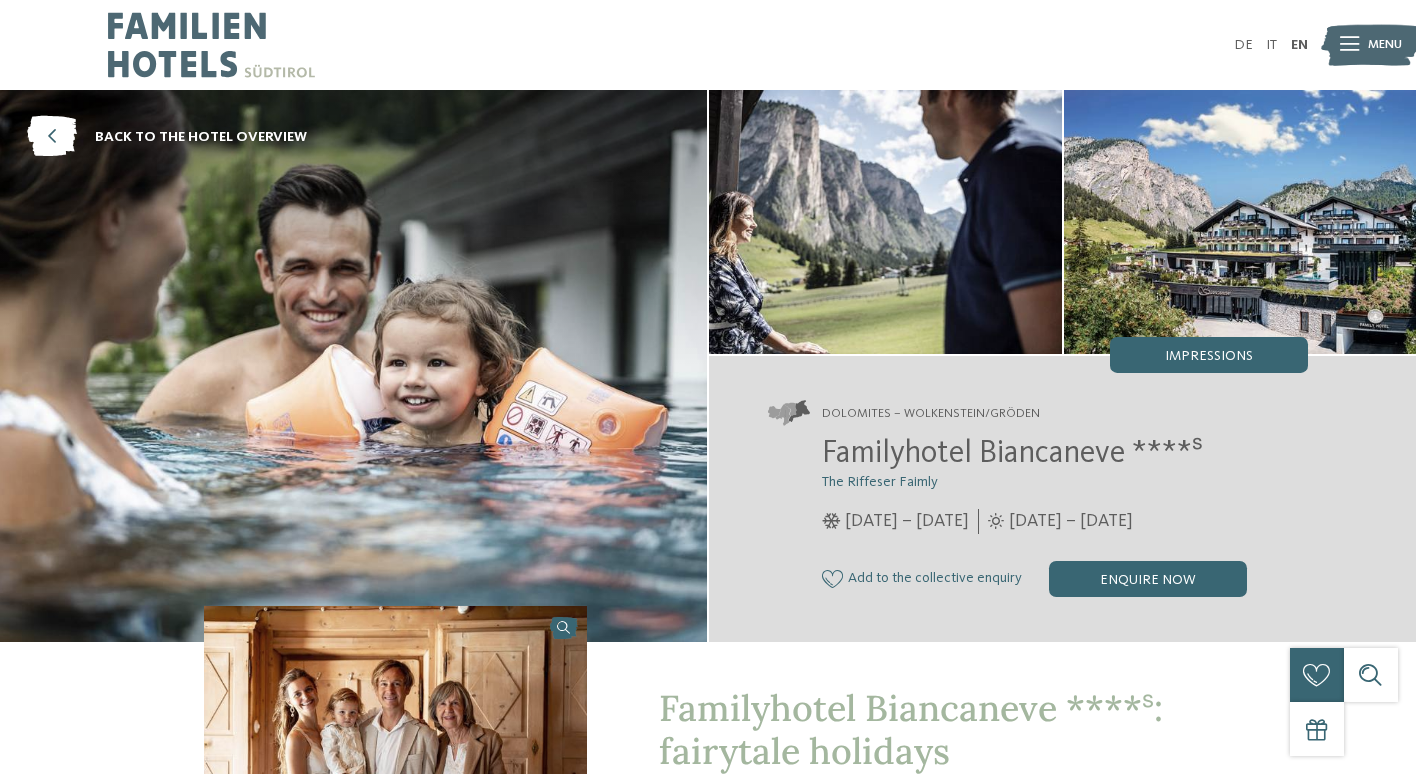 click on "Familyhotel Biancaneve ****ˢ" at bounding box center [1012, 454] 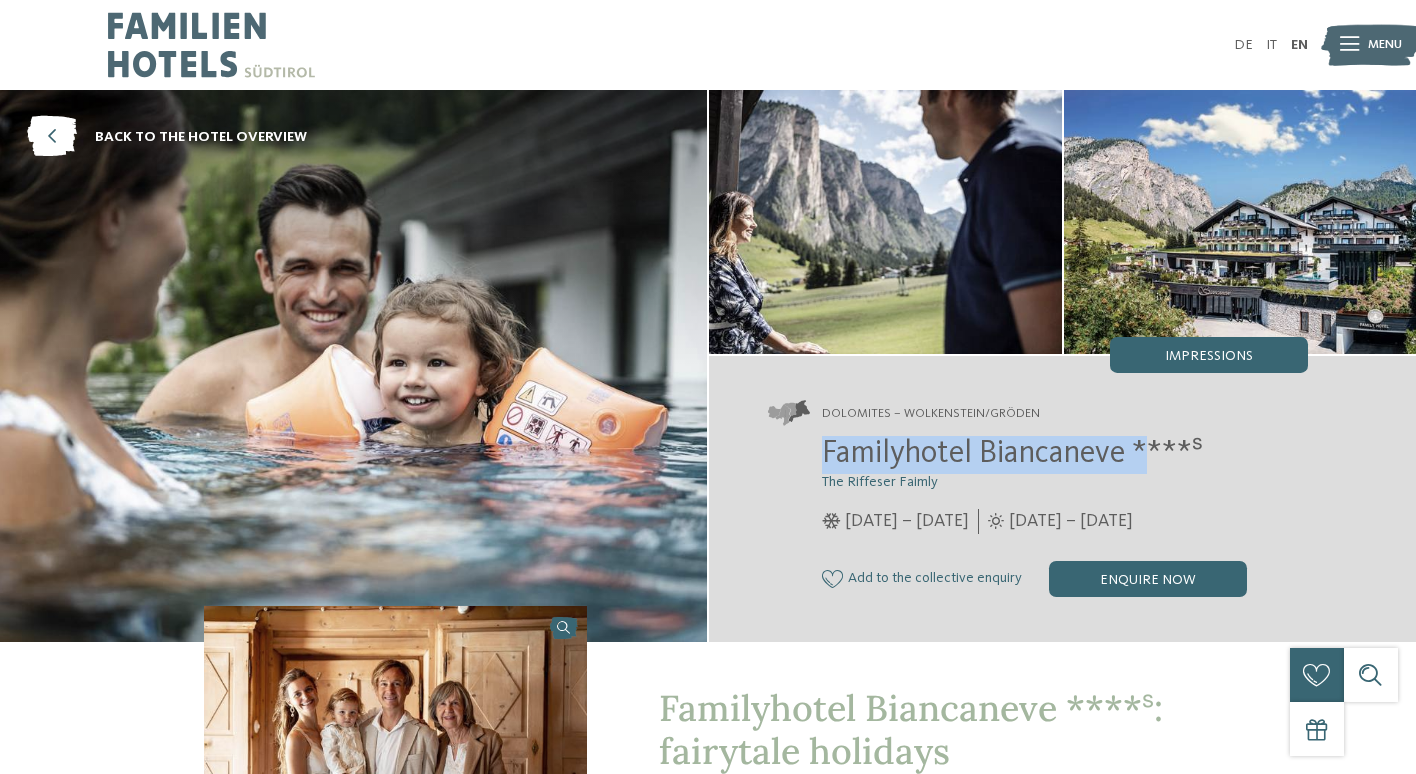 drag, startPoint x: 810, startPoint y: 450, endPoint x: 1151, endPoint y: 458, distance: 341.09384 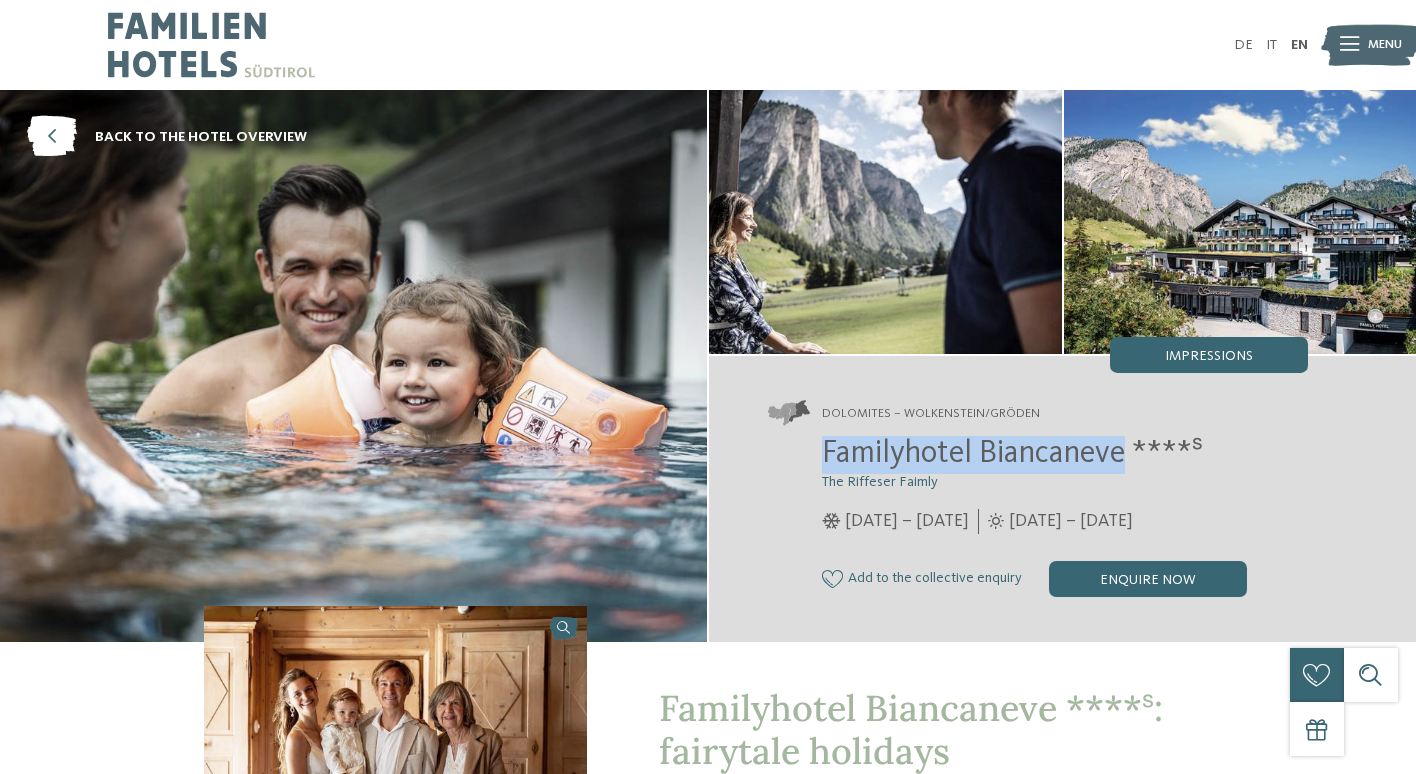 drag, startPoint x: 1125, startPoint y: 459, endPoint x: 818, endPoint y: 435, distance: 307.93668 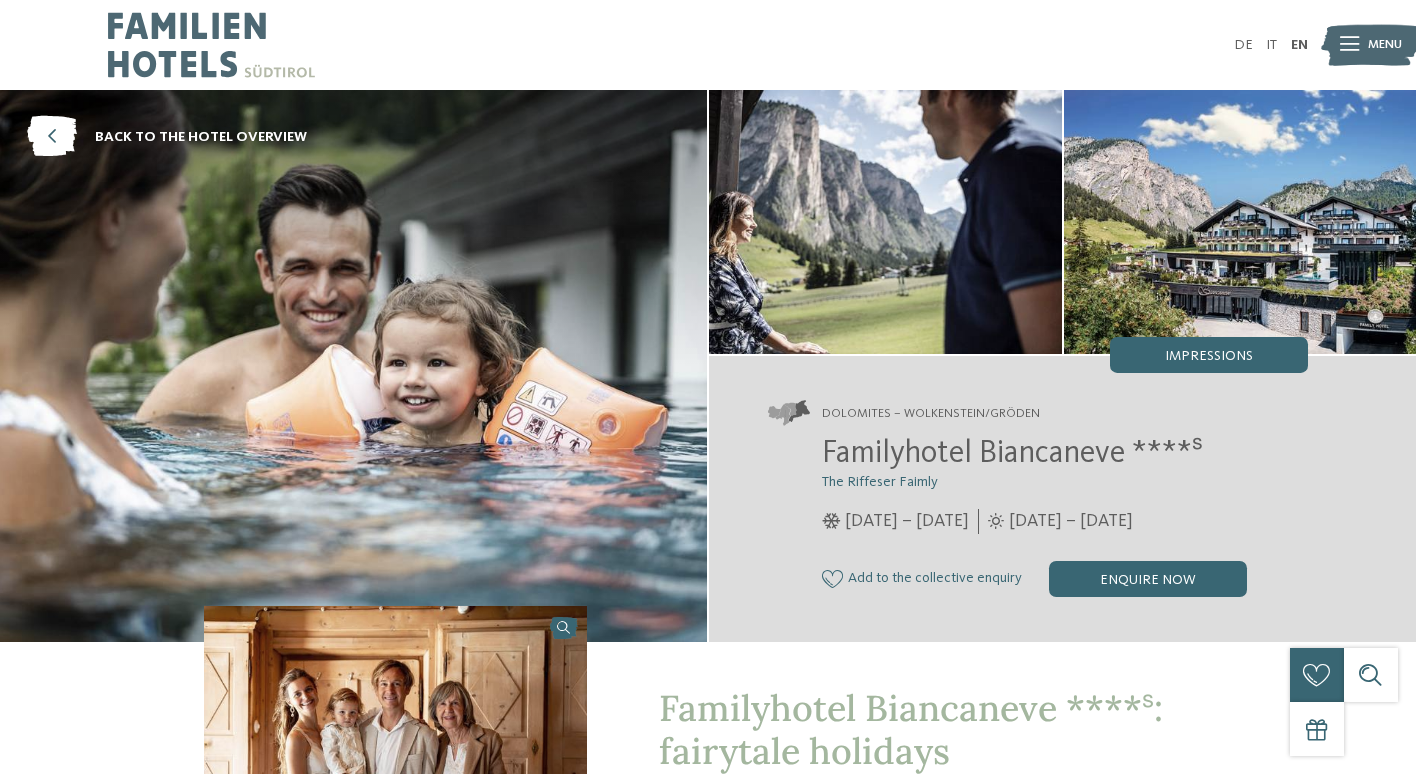 click on "Just a moment - the website is loading …
DE
IT
Menu" at bounding box center (708, 2864) 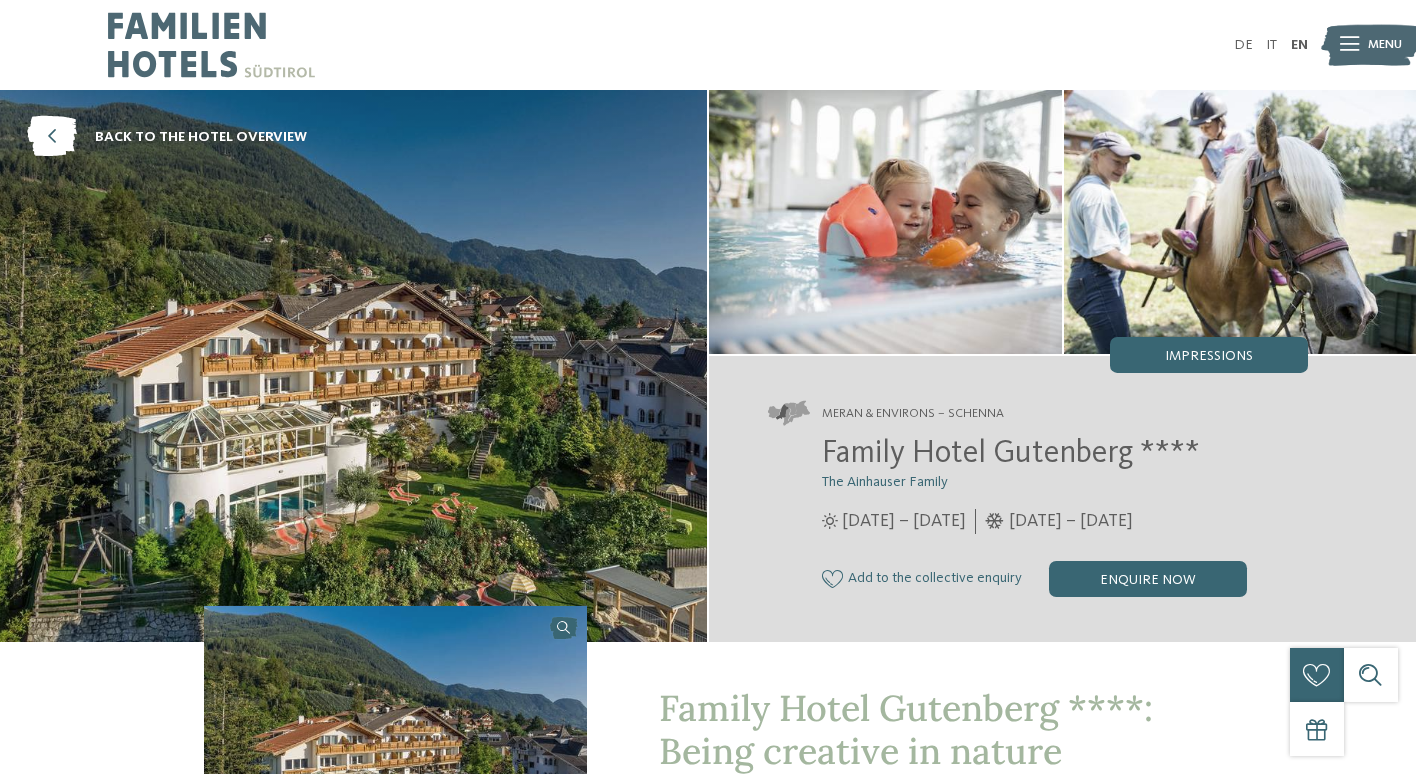 scroll, scrollTop: 0, scrollLeft: 0, axis: both 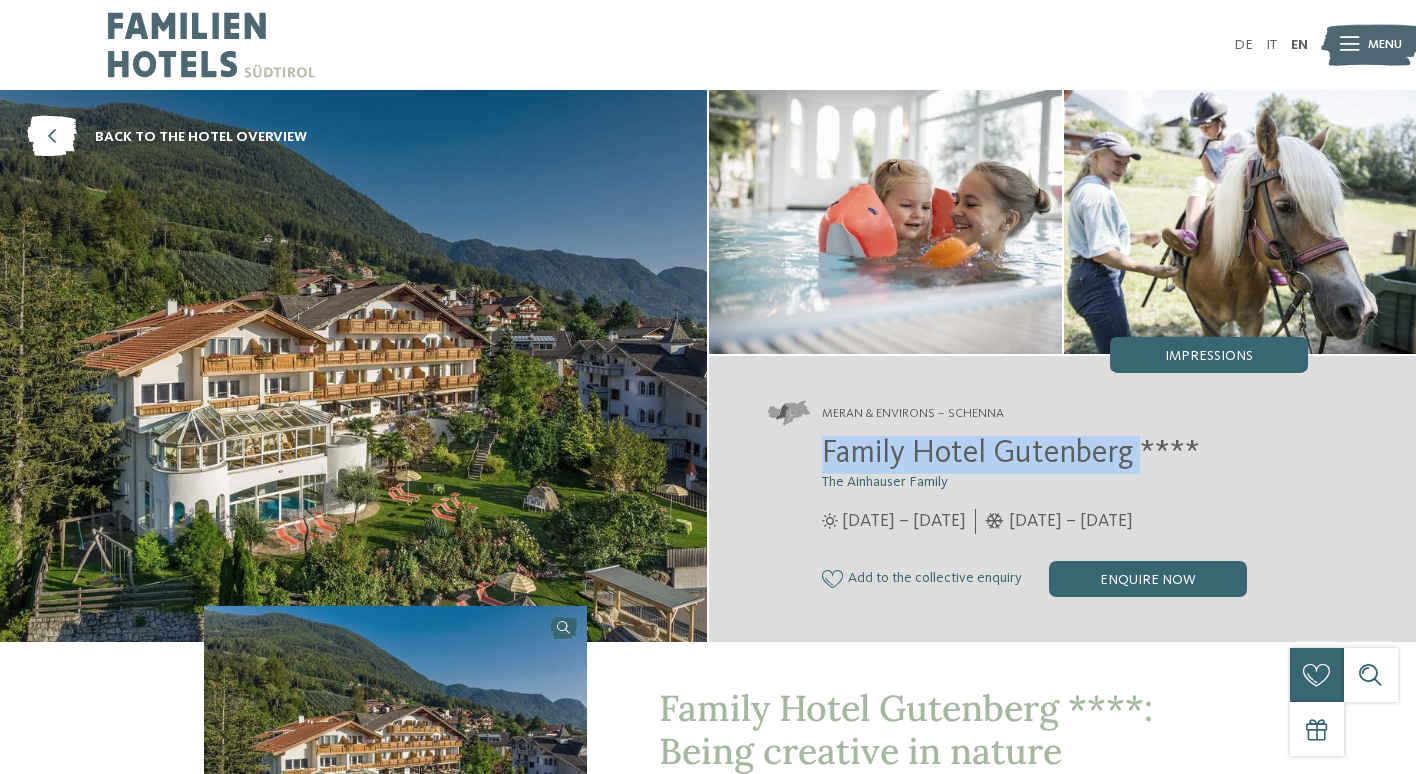 drag, startPoint x: 1123, startPoint y: 448, endPoint x: 822, endPoint y: 434, distance: 301.3254 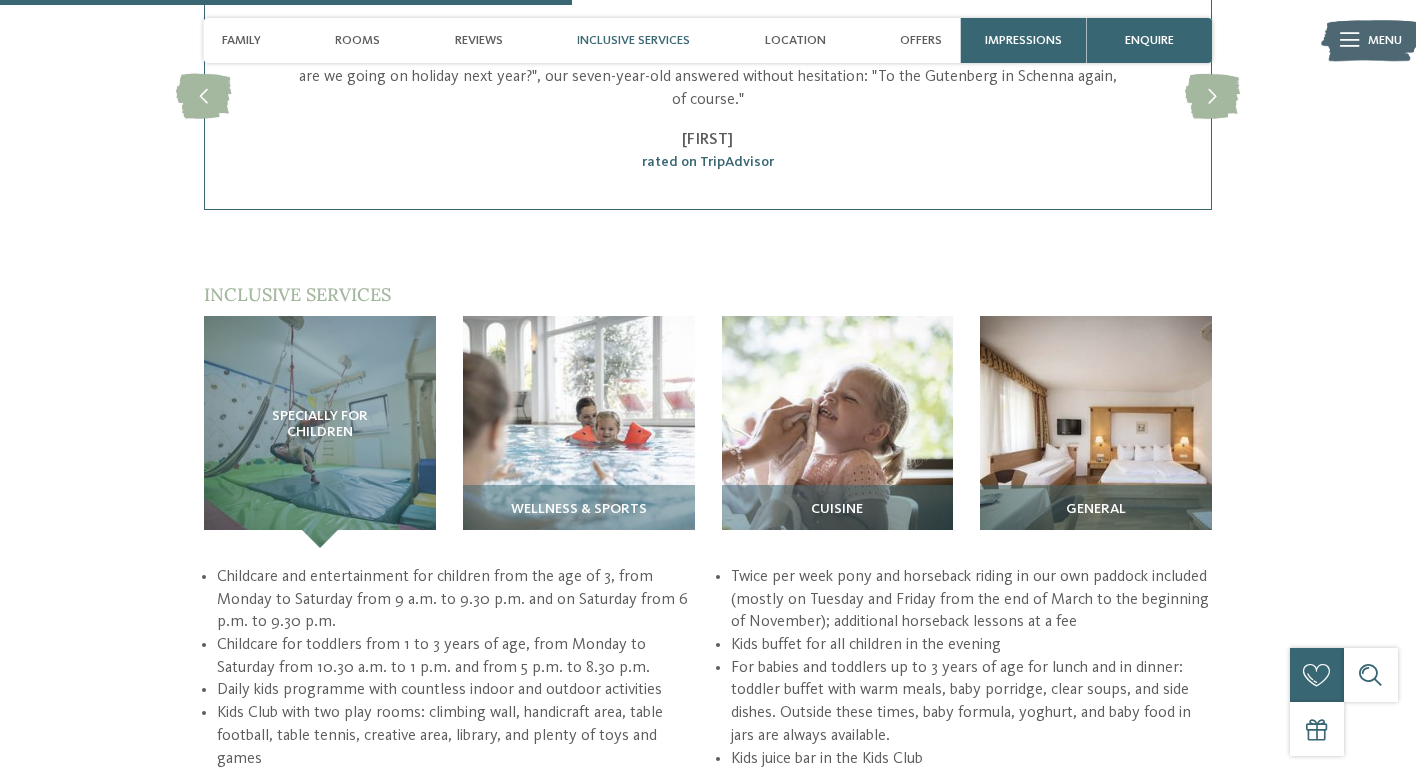scroll, scrollTop: 2200, scrollLeft: 0, axis: vertical 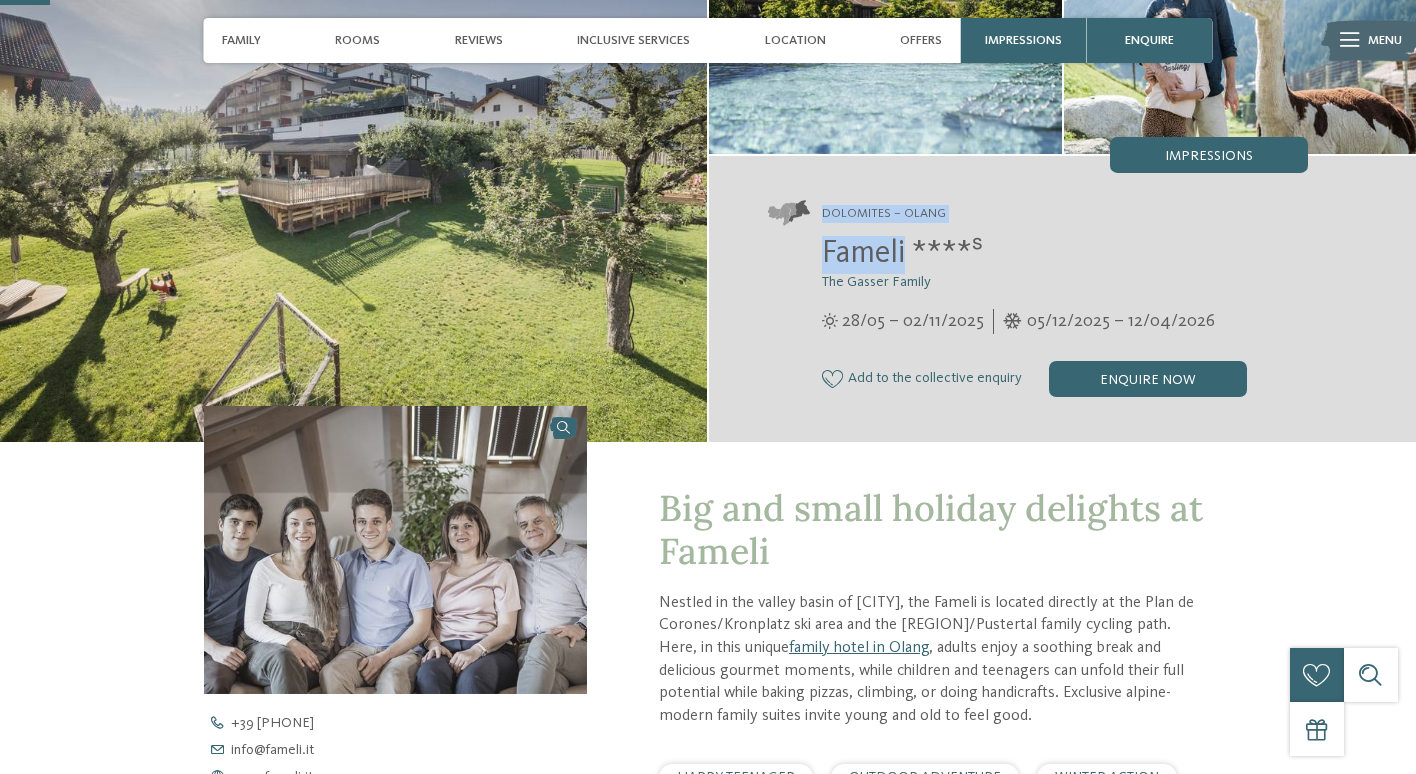 drag, startPoint x: 900, startPoint y: 252, endPoint x: 819, endPoint y: 208, distance: 92.17918 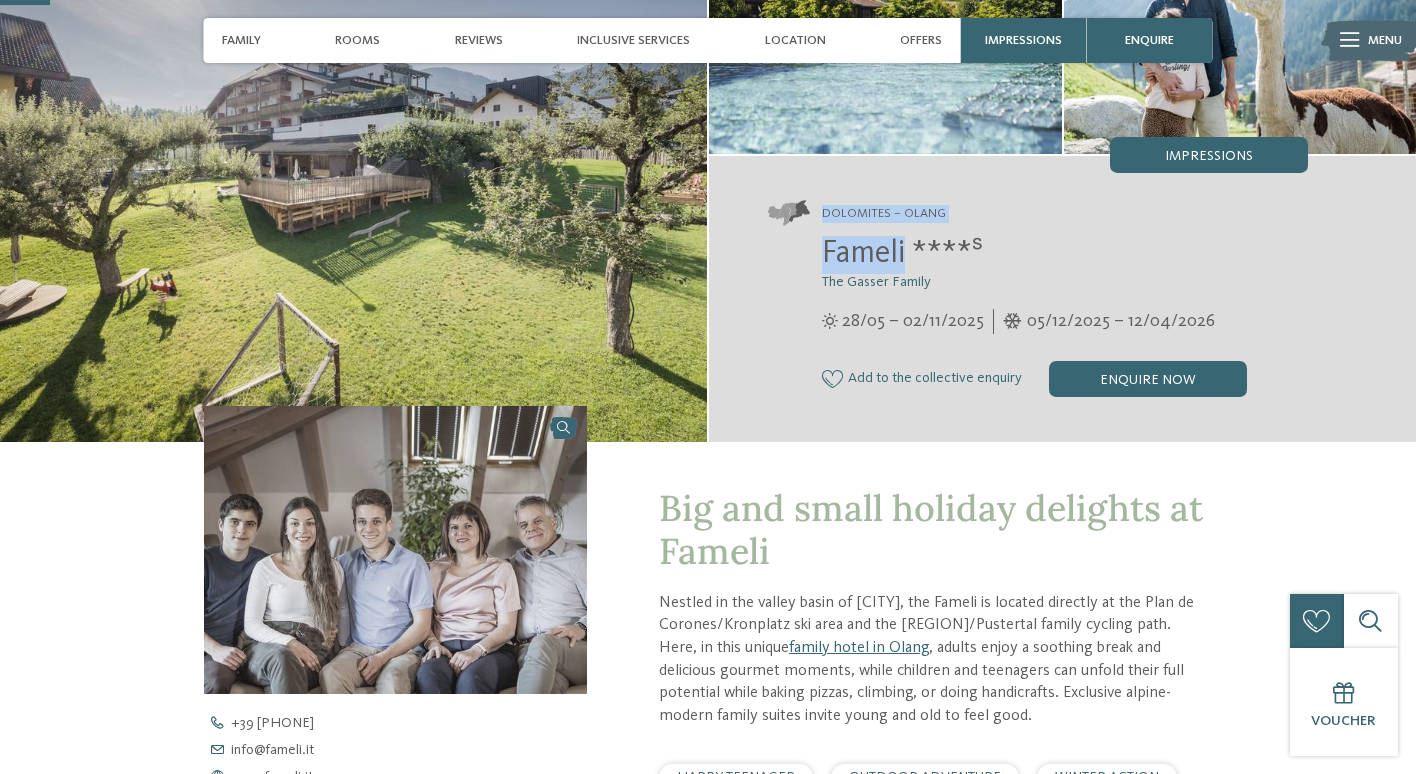 drag, startPoint x: 1057, startPoint y: 303, endPoint x: 1023, endPoint y: 288, distance: 37.161808 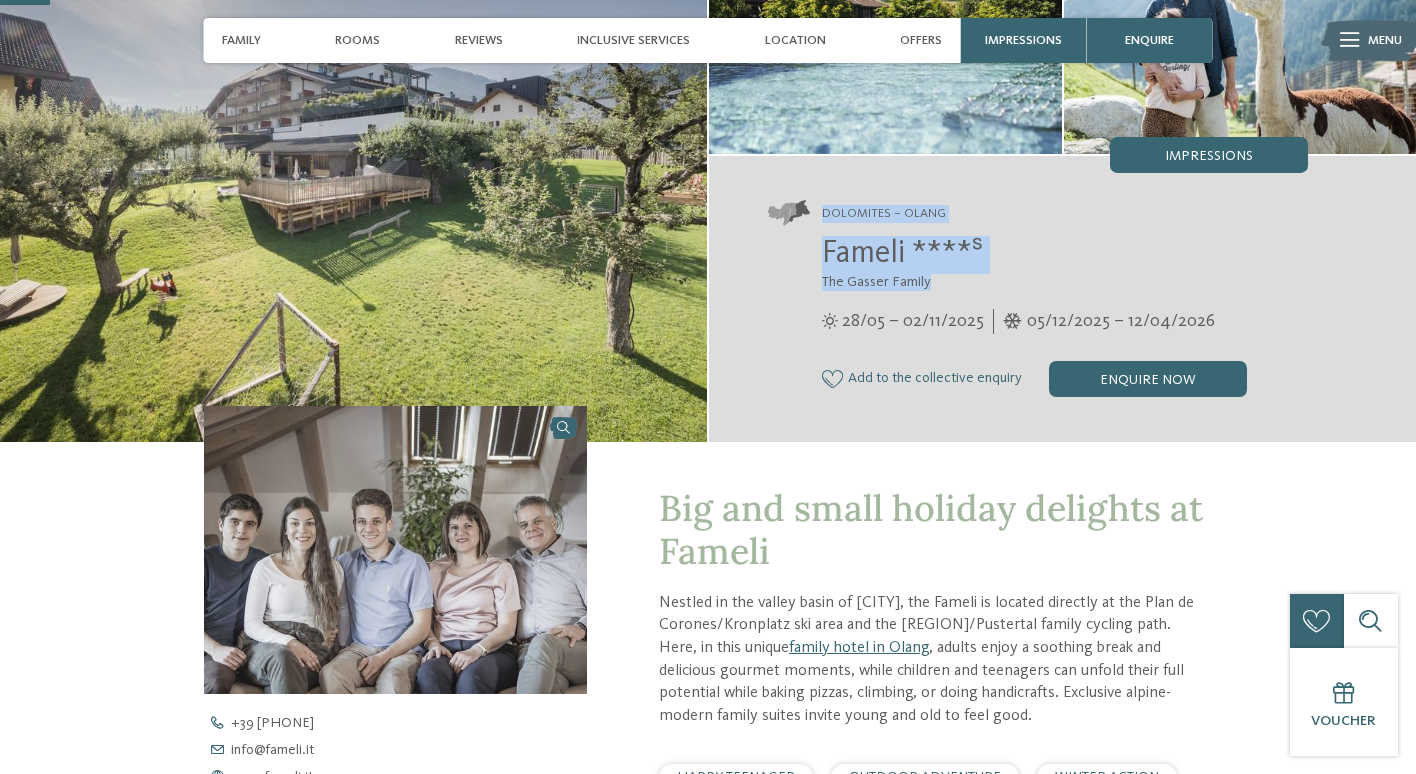 drag, startPoint x: 977, startPoint y: 274, endPoint x: 800, endPoint y: 215, distance: 186.57439 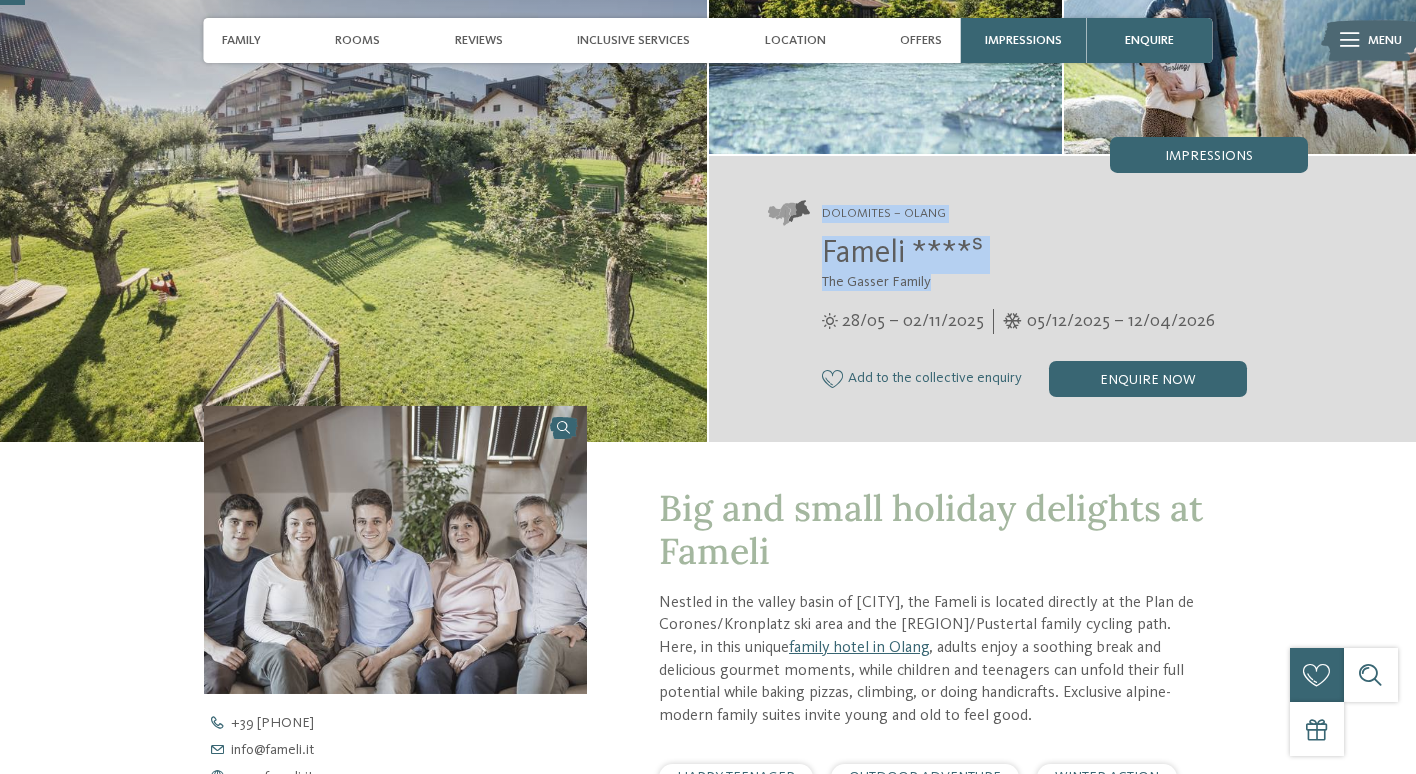 scroll, scrollTop: 300, scrollLeft: 0, axis: vertical 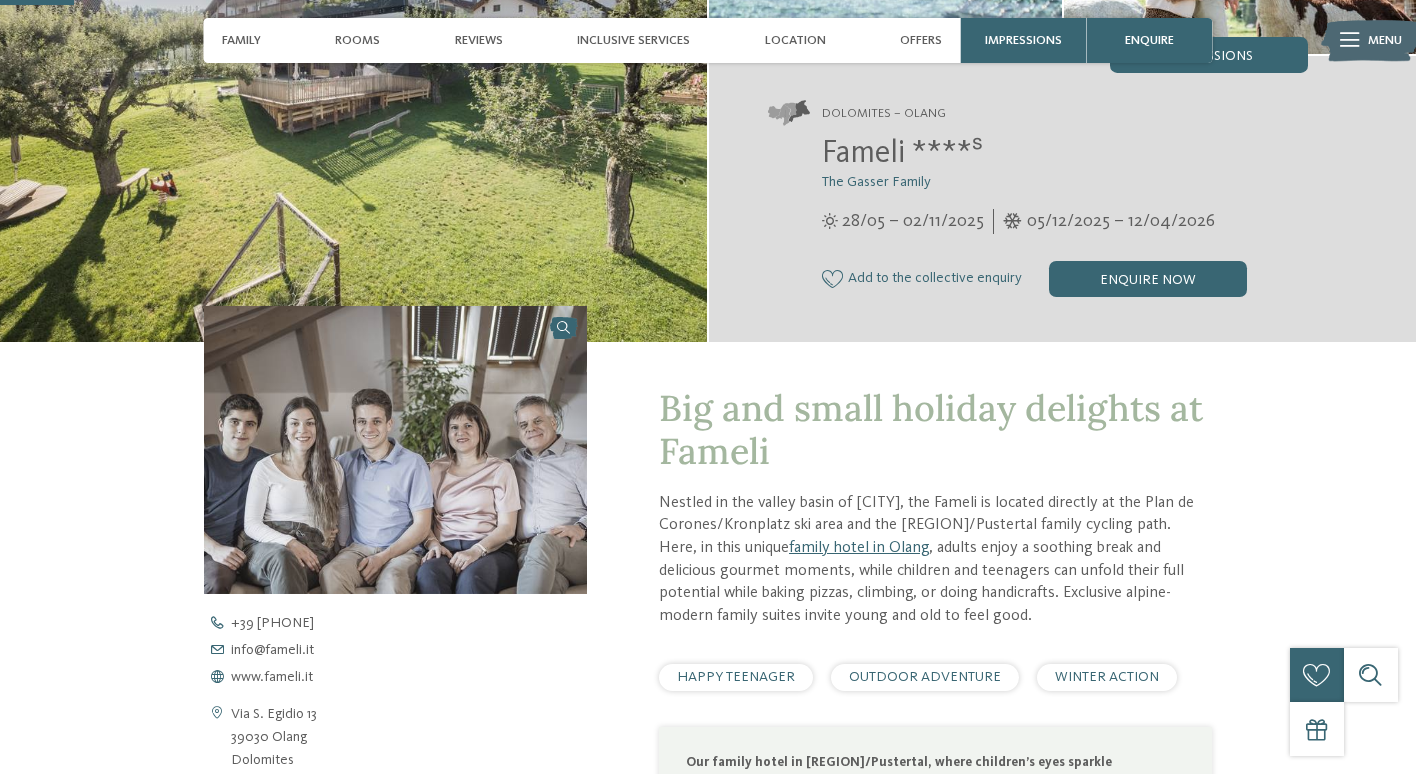 click on "Big and small holiday delights at Fameli" at bounding box center (935, 430) 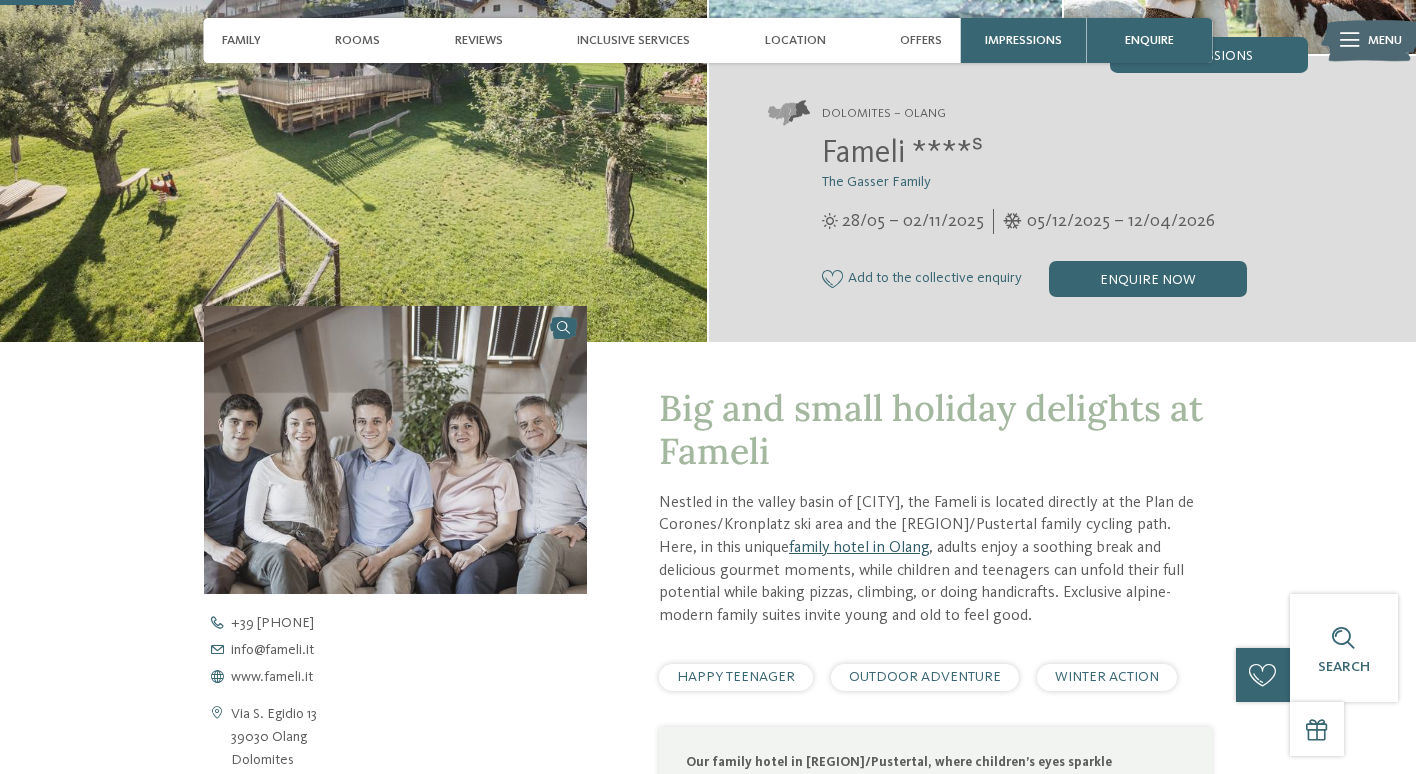 click on "family hotel in Olang" at bounding box center (859, 548) 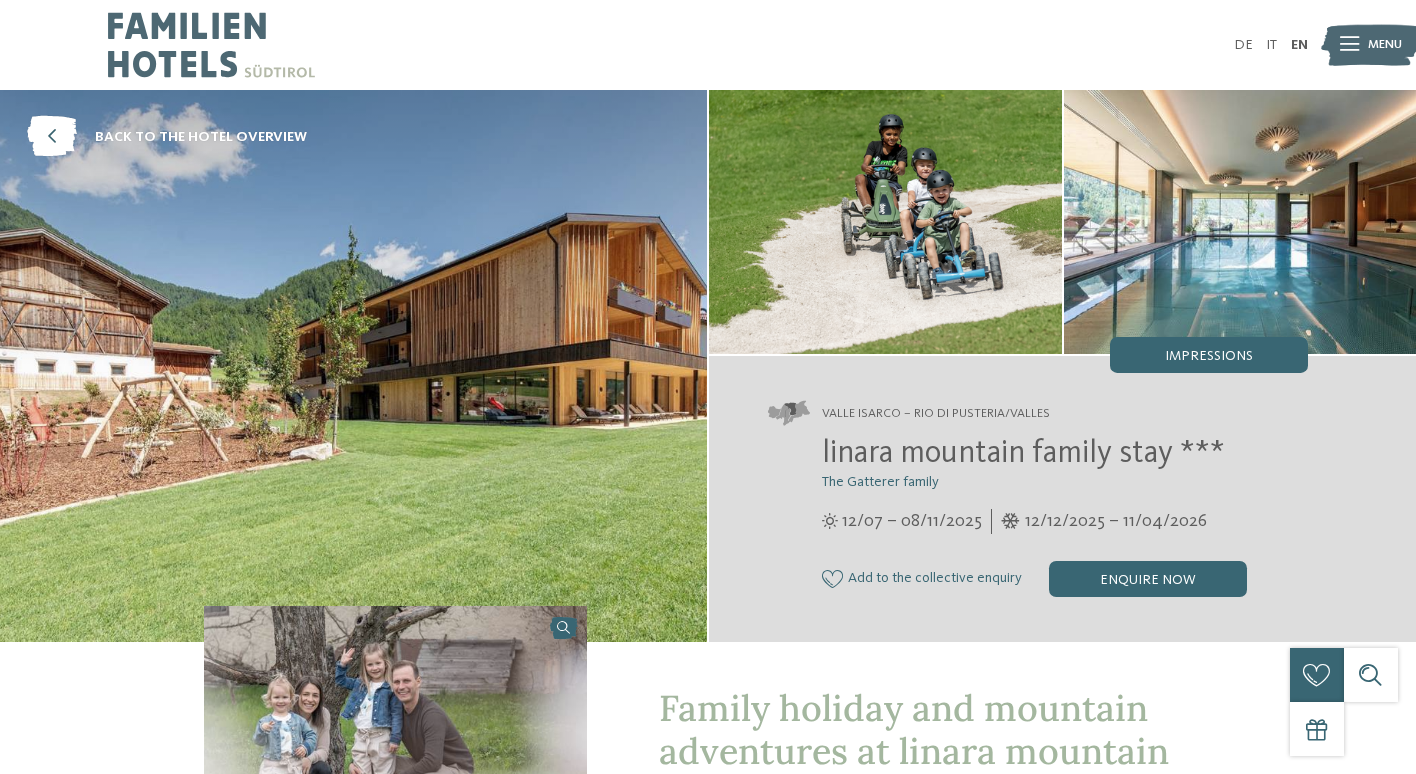 scroll, scrollTop: 0, scrollLeft: 0, axis: both 